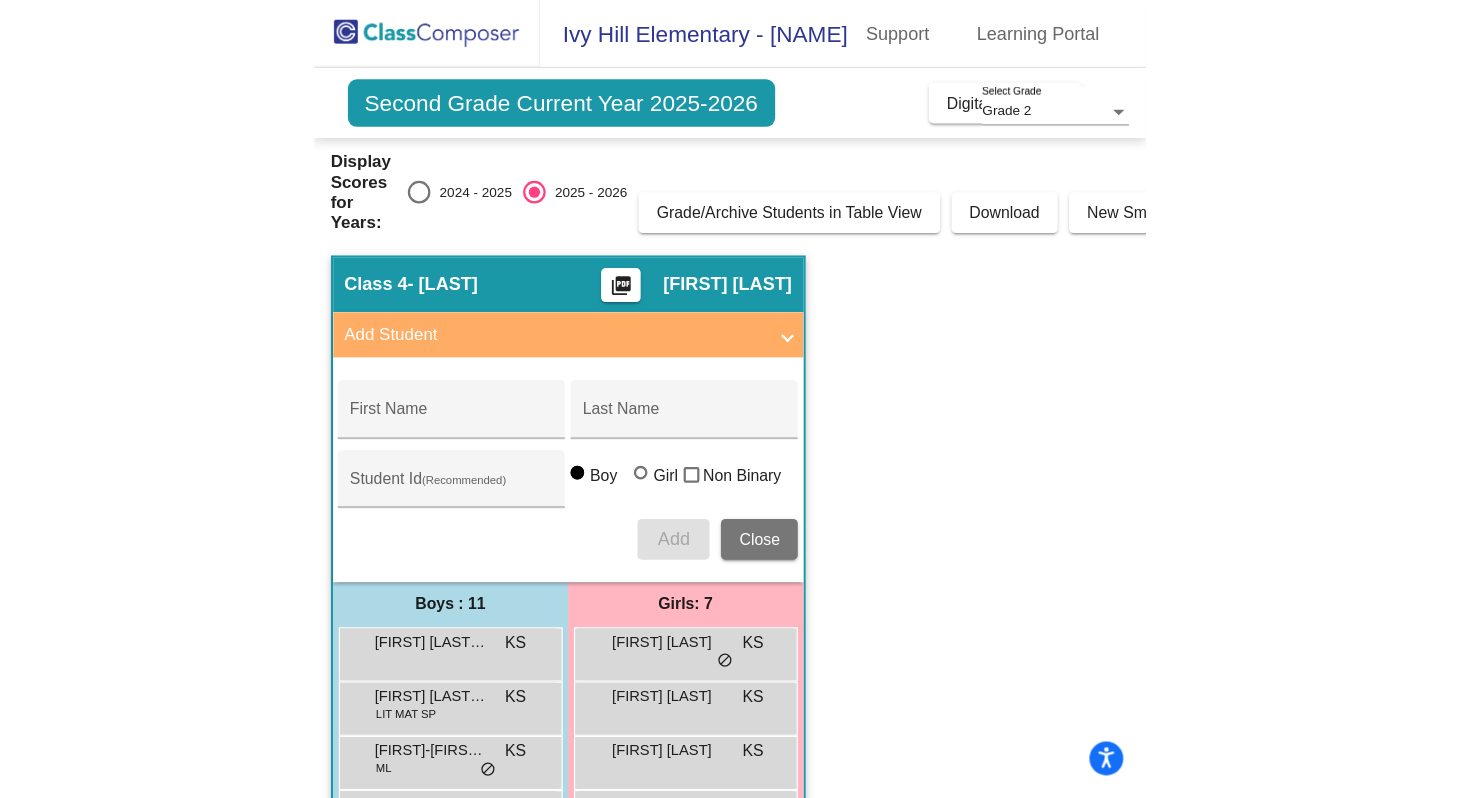 scroll, scrollTop: 0, scrollLeft: 0, axis: both 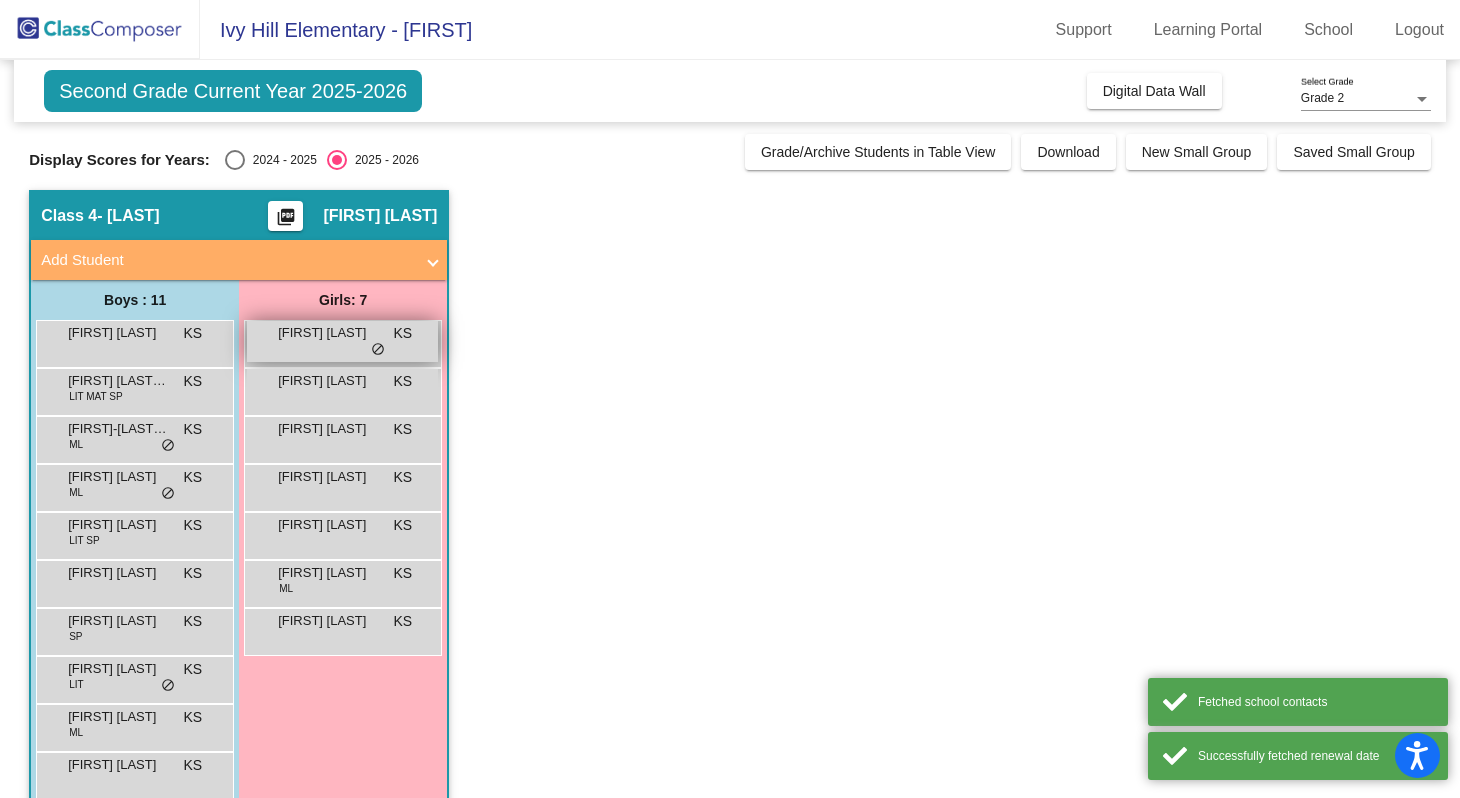 click on "[FIRST] [LAST] KS lock do_not_disturb_alt" at bounding box center [342, 341] 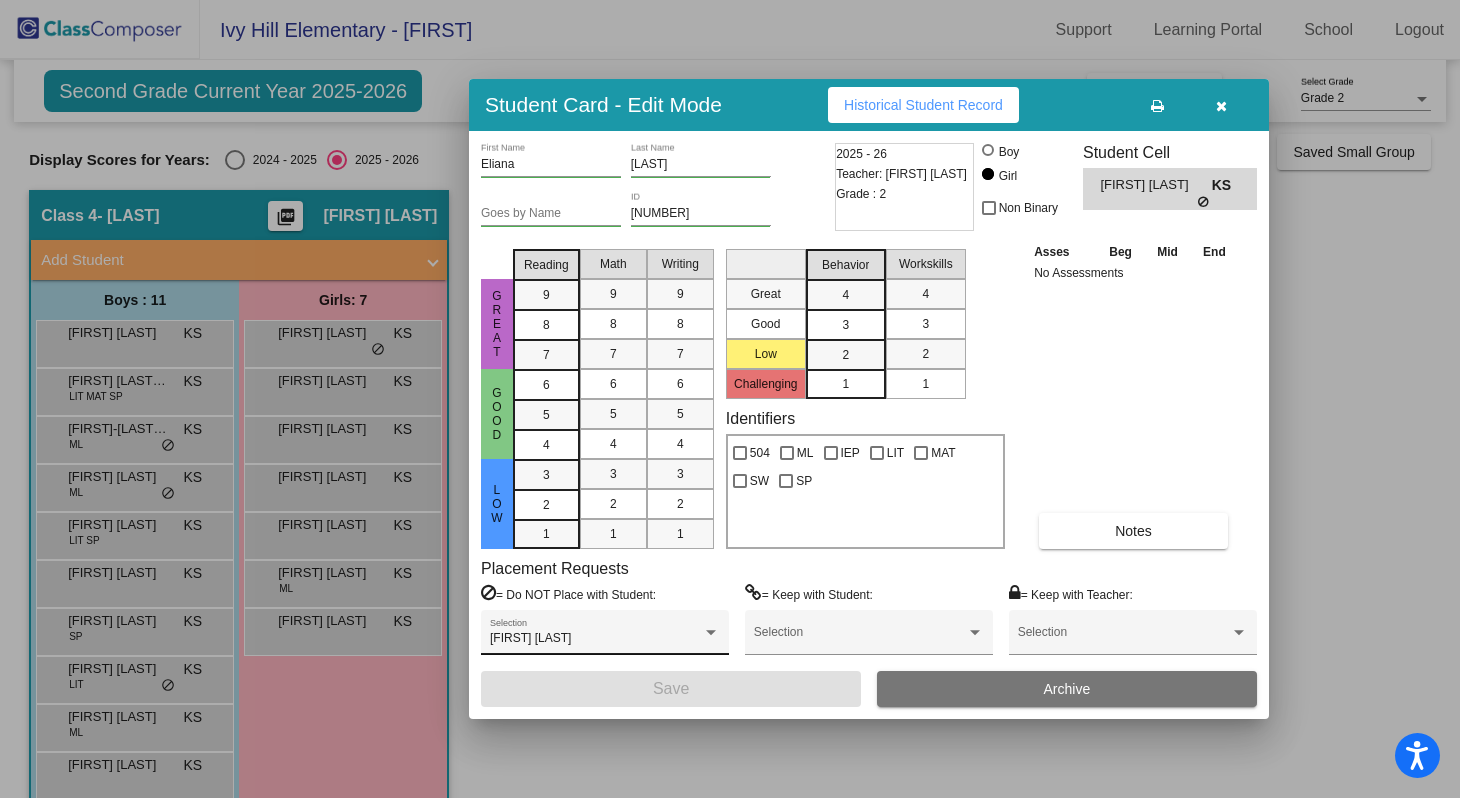 click on "[FIRST] [LAST] Selection" at bounding box center (605, 637) 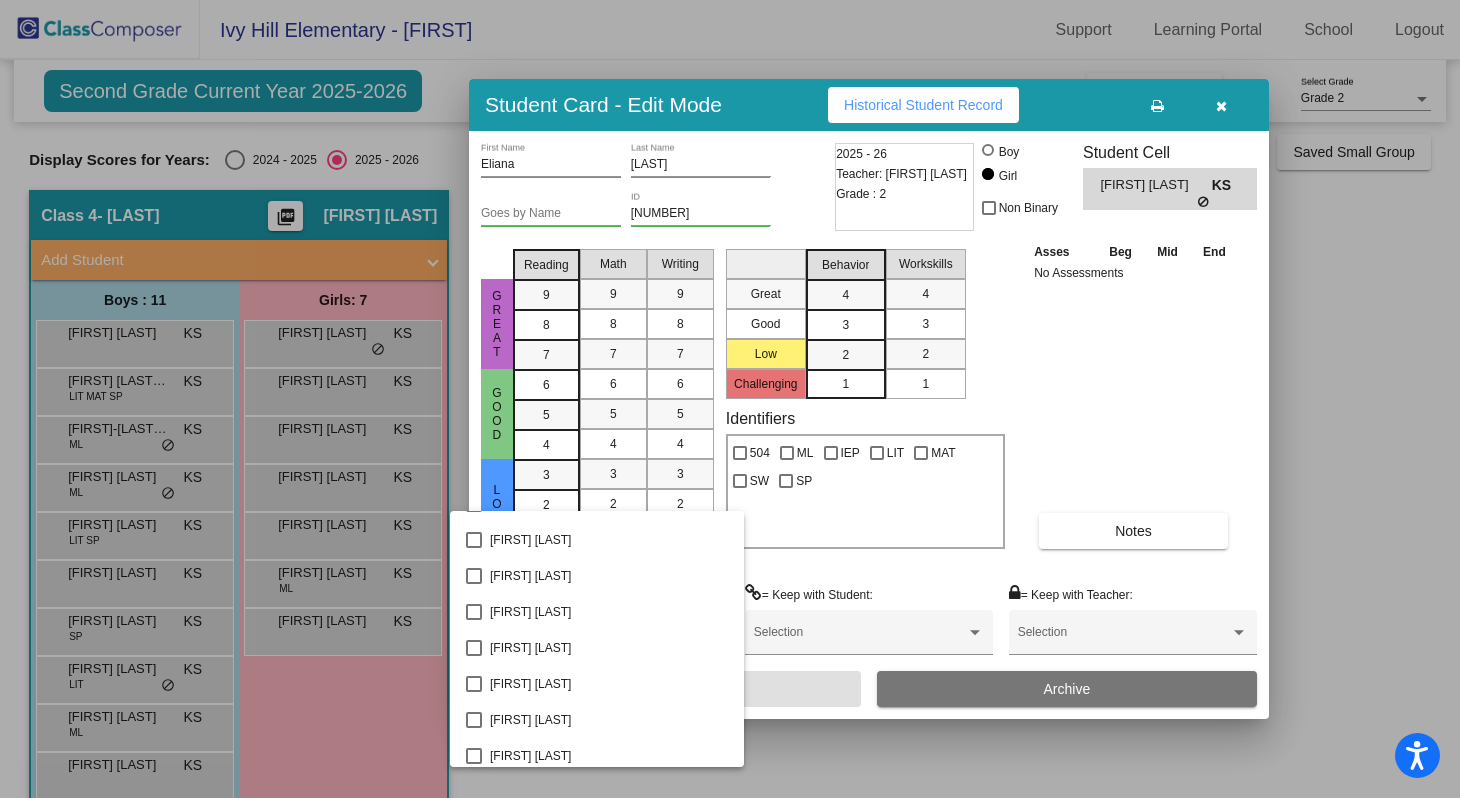 scroll, scrollTop: 1144, scrollLeft: 0, axis: vertical 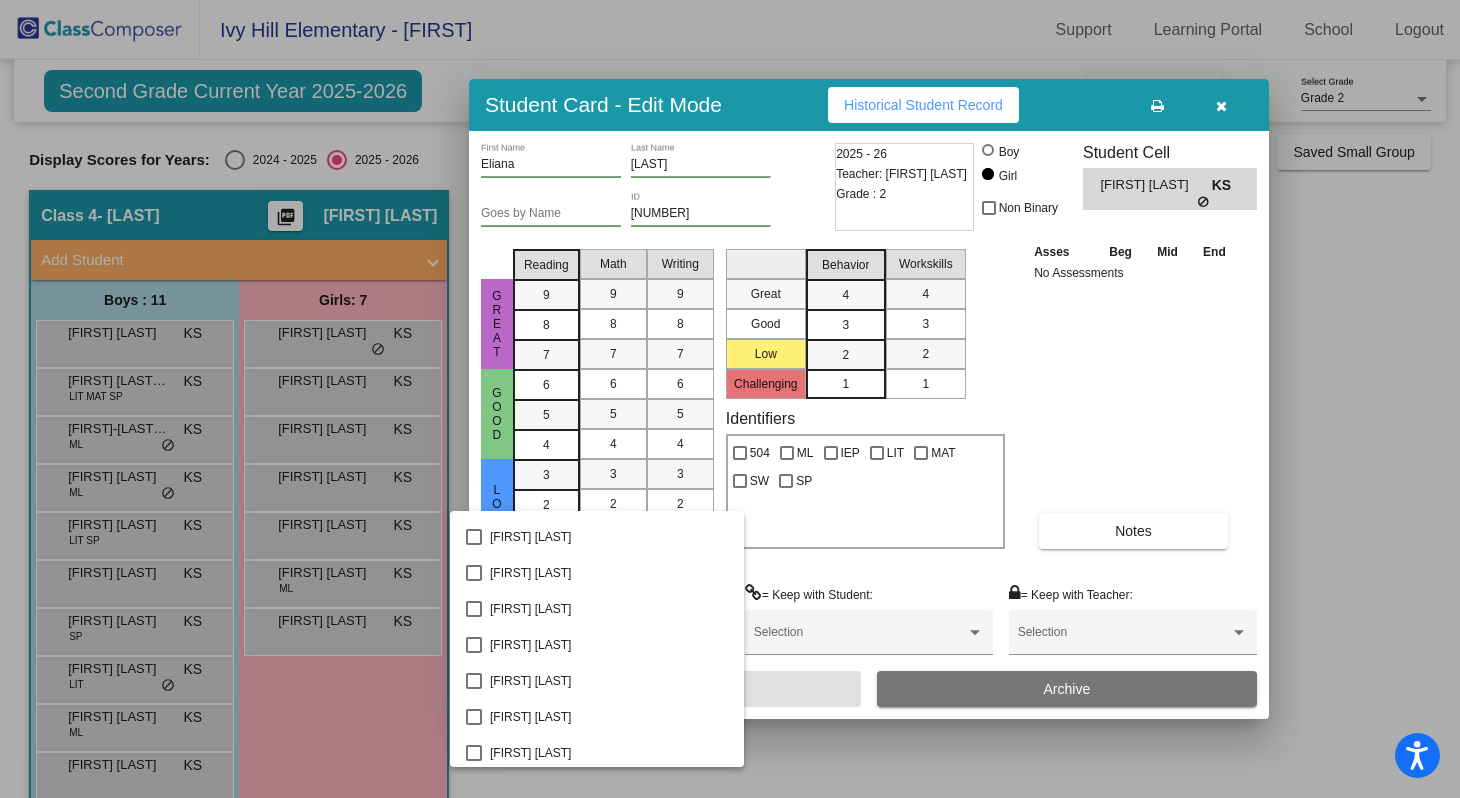 click at bounding box center (730, 399) 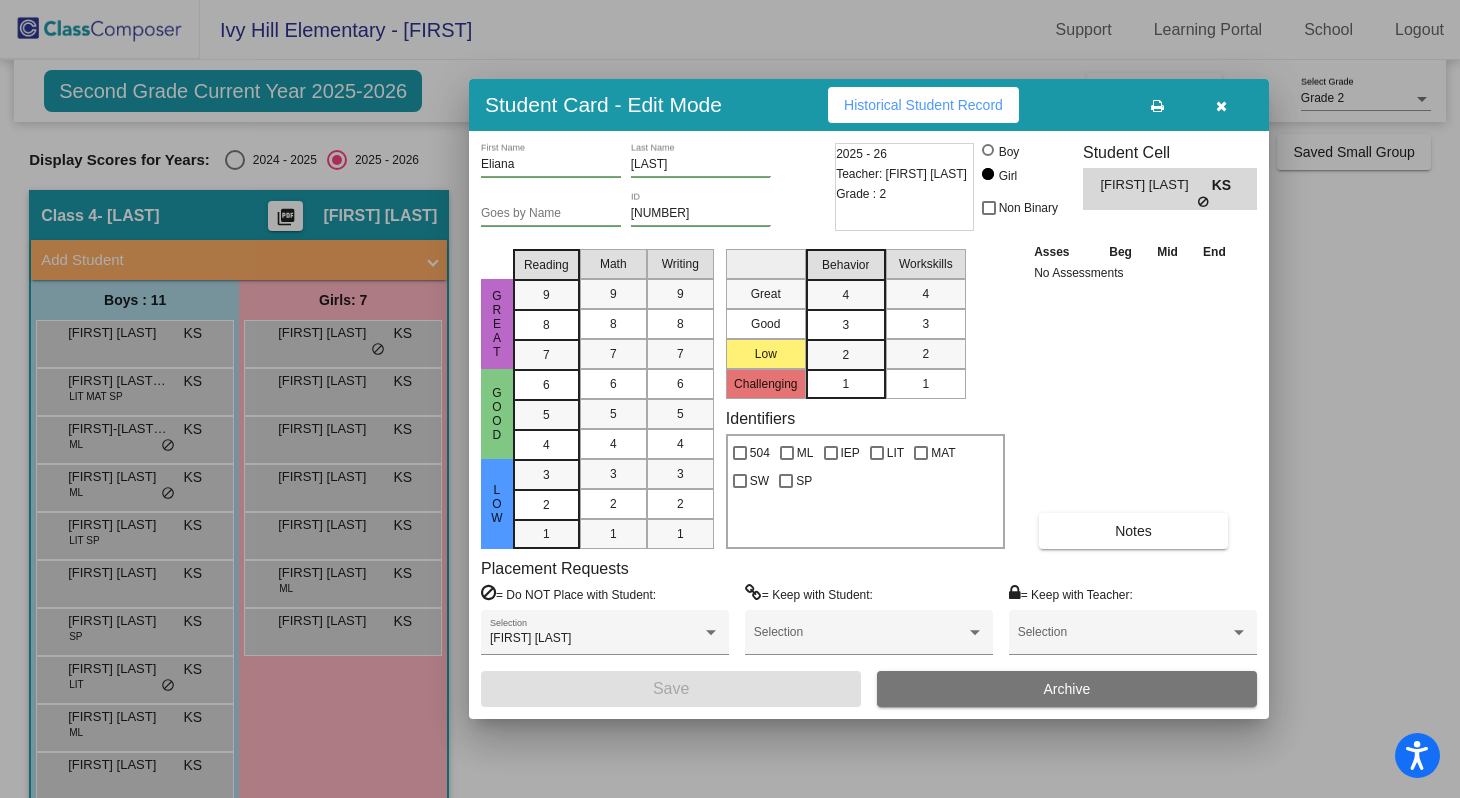 click at bounding box center [730, 399] 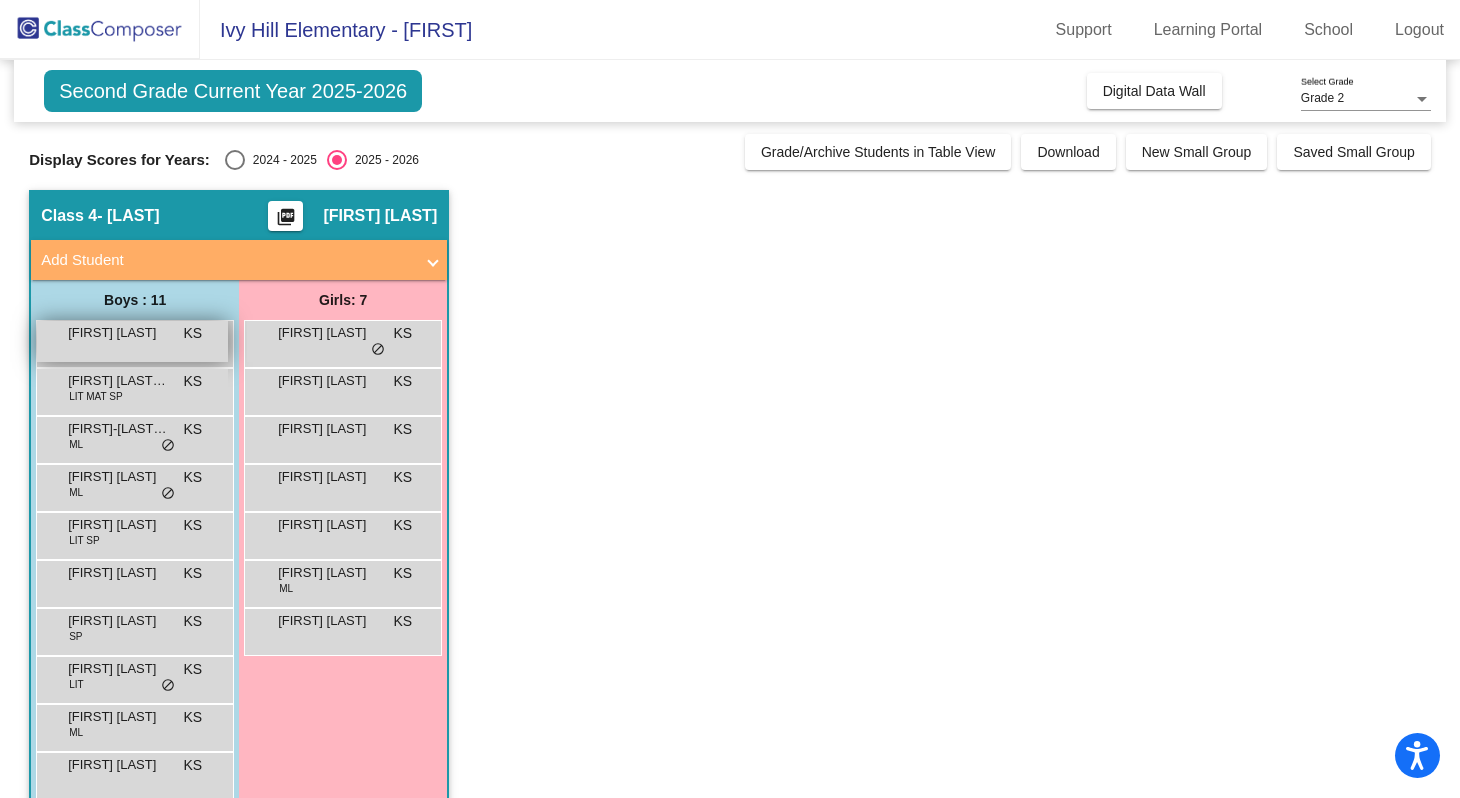 click on "[FIRST] [LAST] KS lock do_not_disturb_alt" at bounding box center (132, 341) 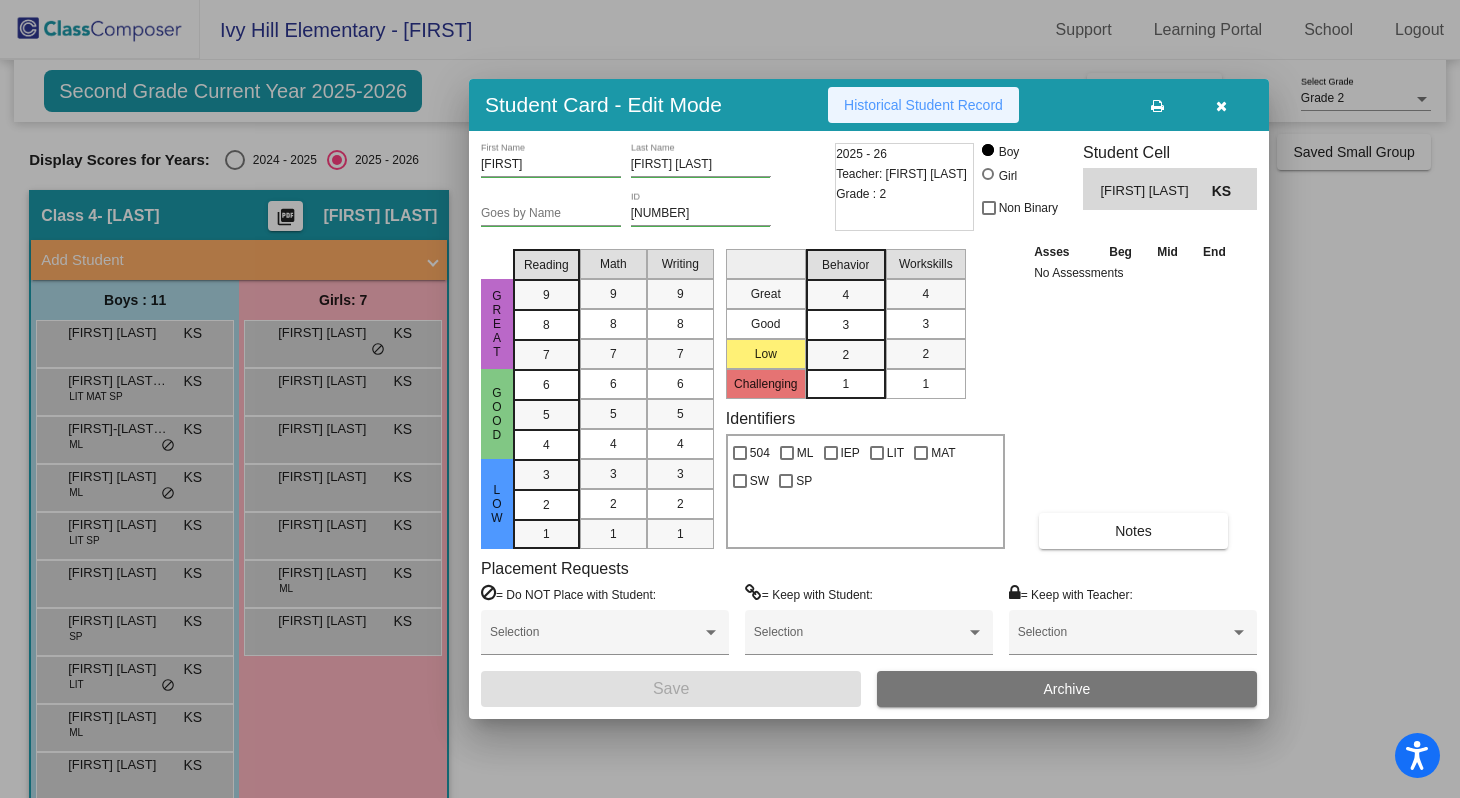 click on "Historical Student Record" at bounding box center [923, 105] 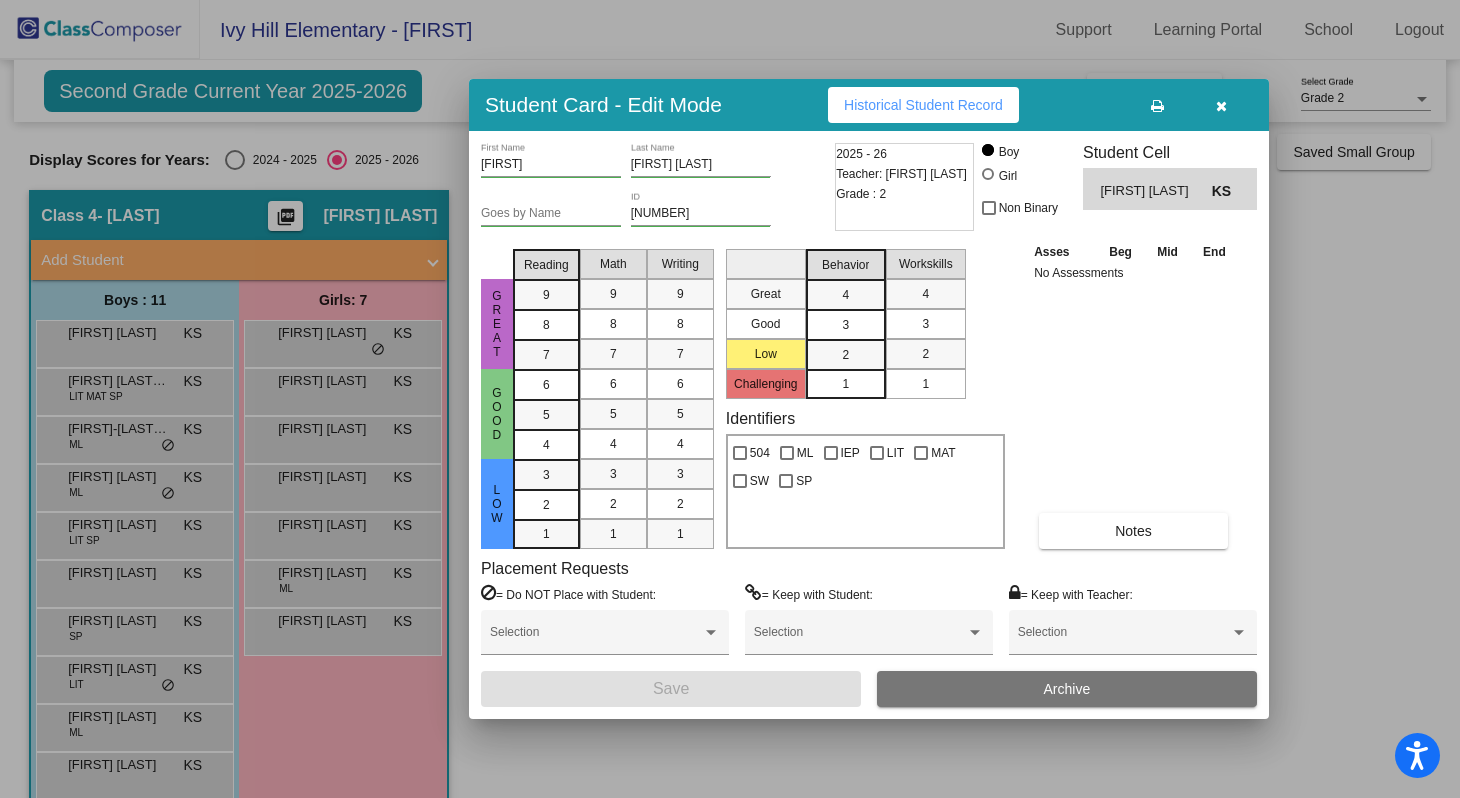 click at bounding box center (730, 399) 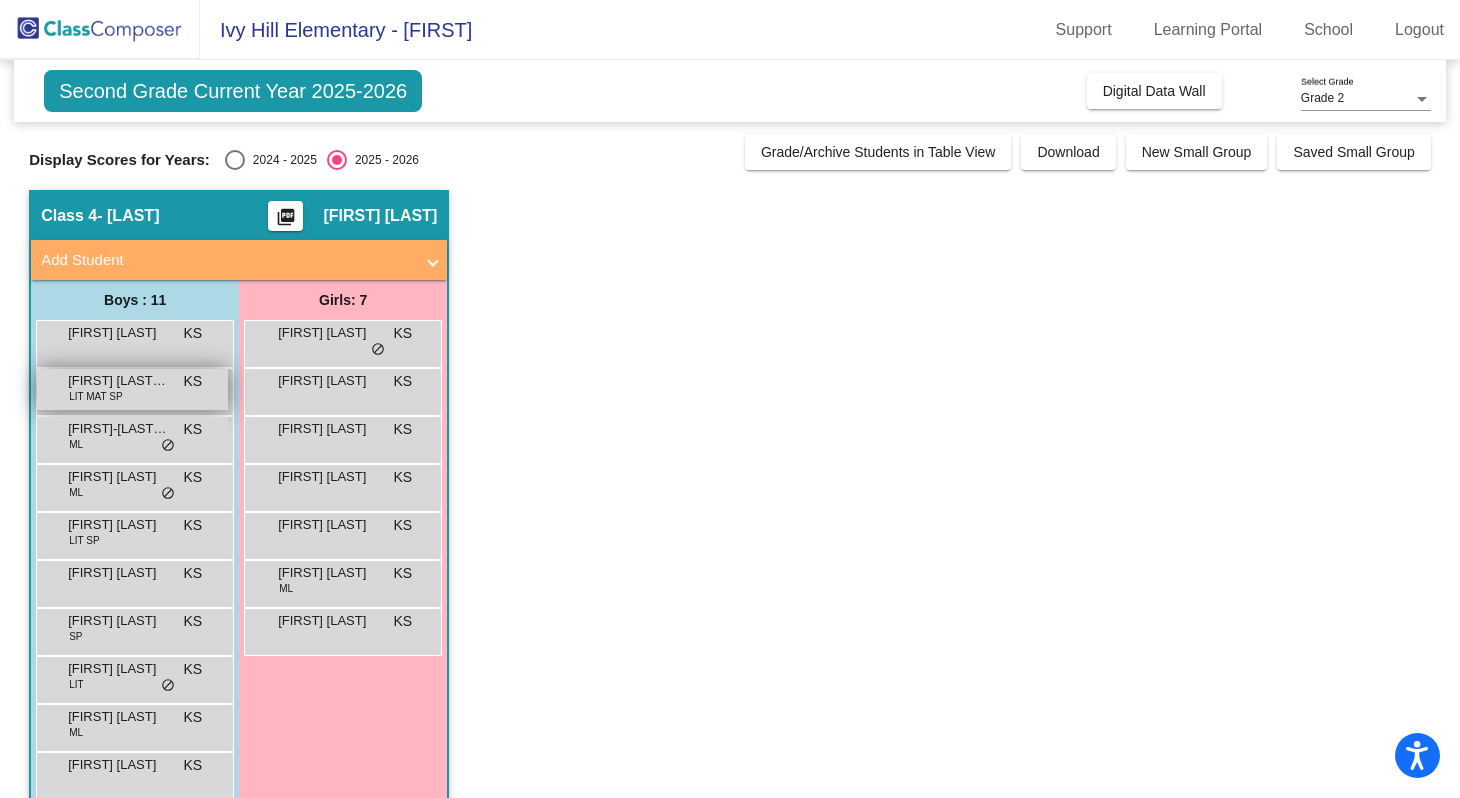 click on "[FIRST] [LAST] [LAST] LIT MAT SP KS lock do_not_disturb_alt" at bounding box center (132, 389) 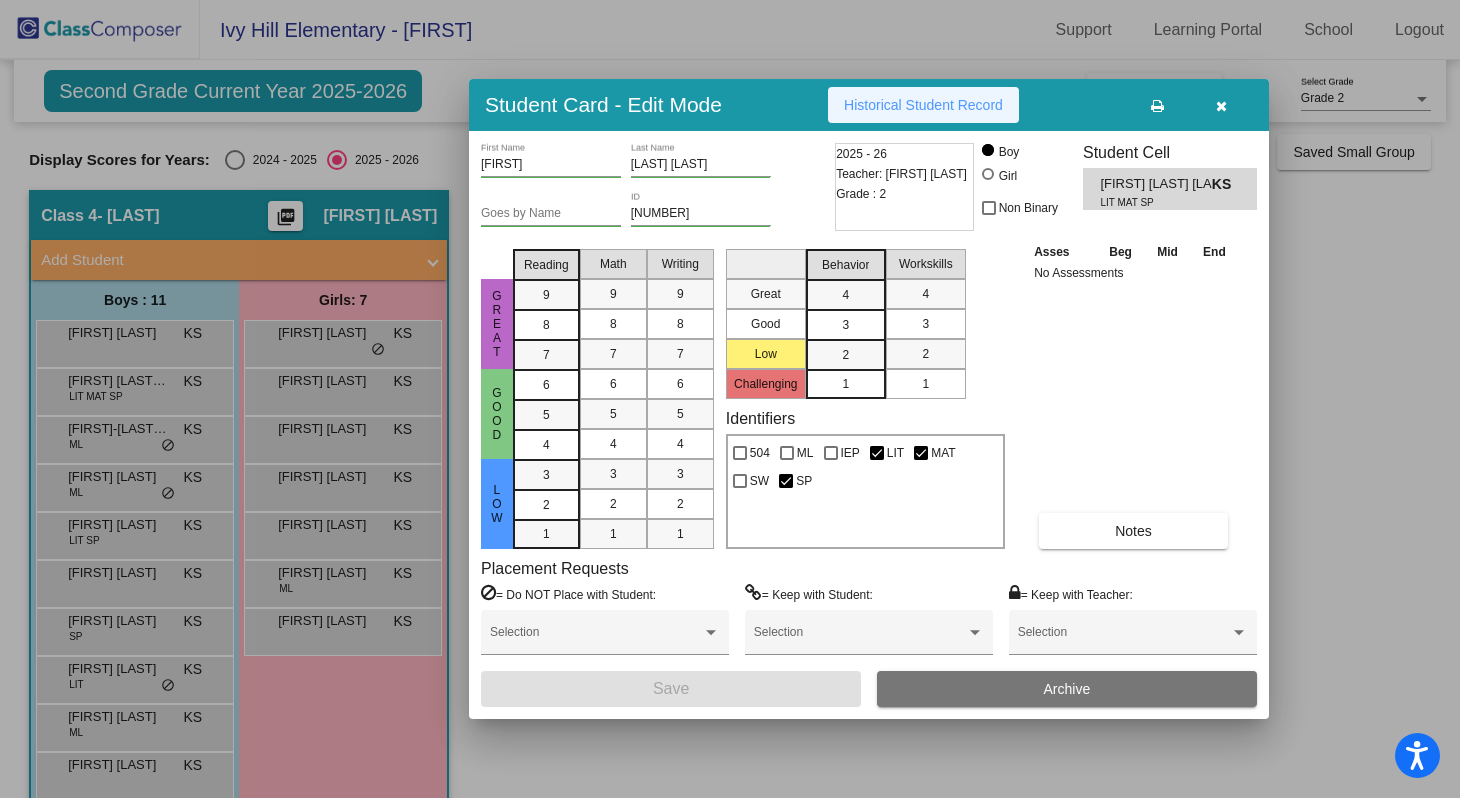 click on "Historical Student Record" at bounding box center [923, 105] 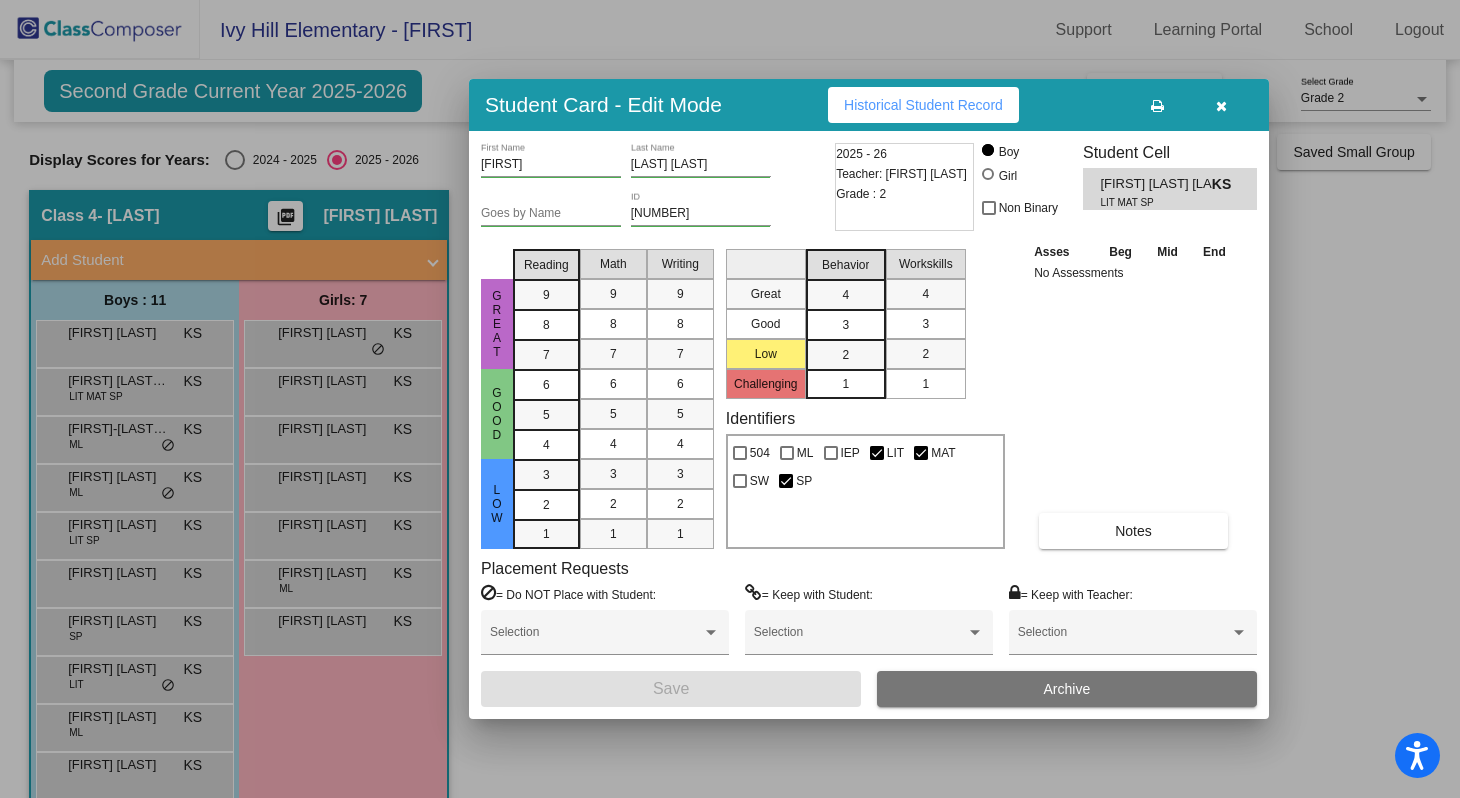 click at bounding box center (730, 399) 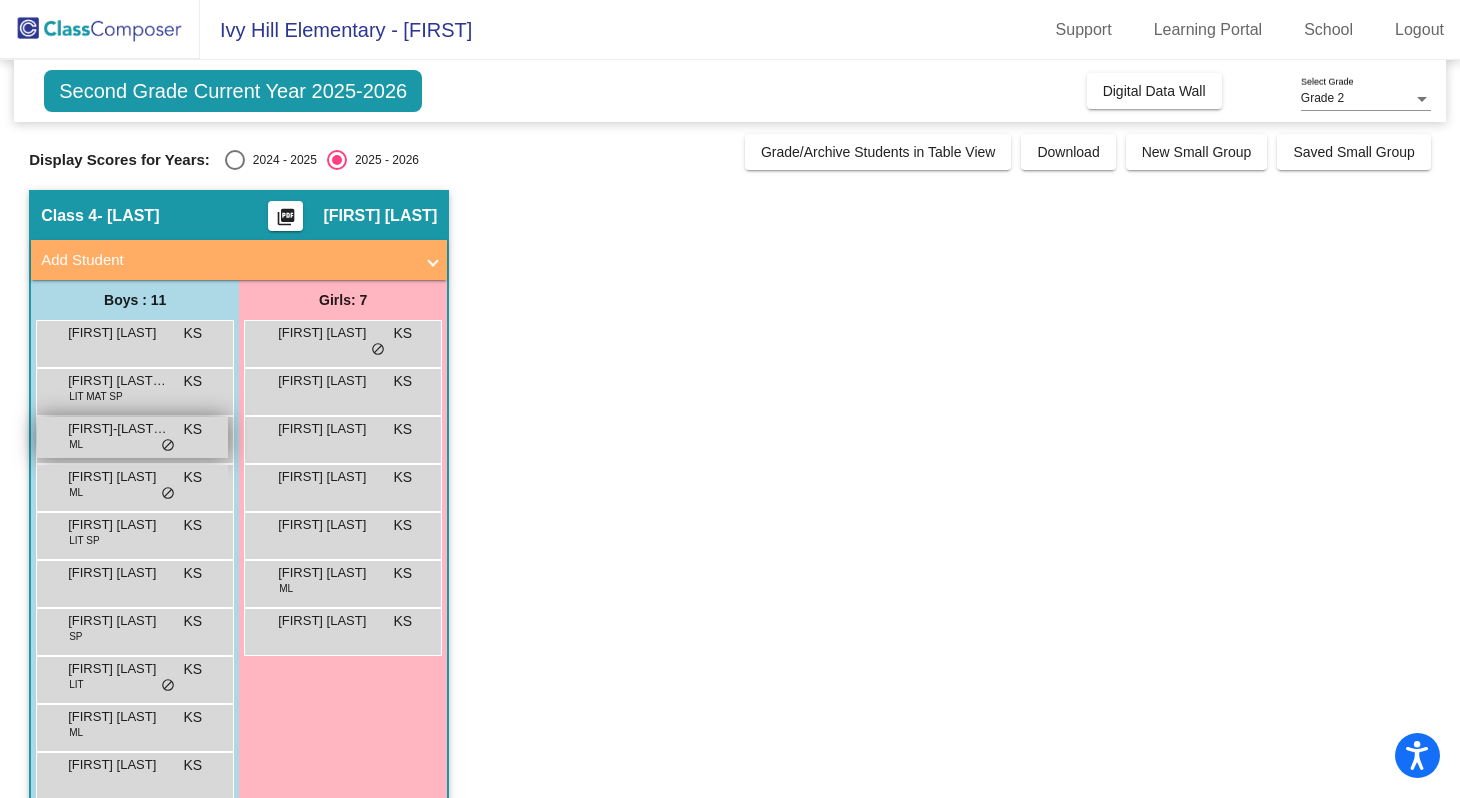 click on "[FIRST]-[LAST] [FIRST] KS lock do_not_disturb_alt" at bounding box center [132, 437] 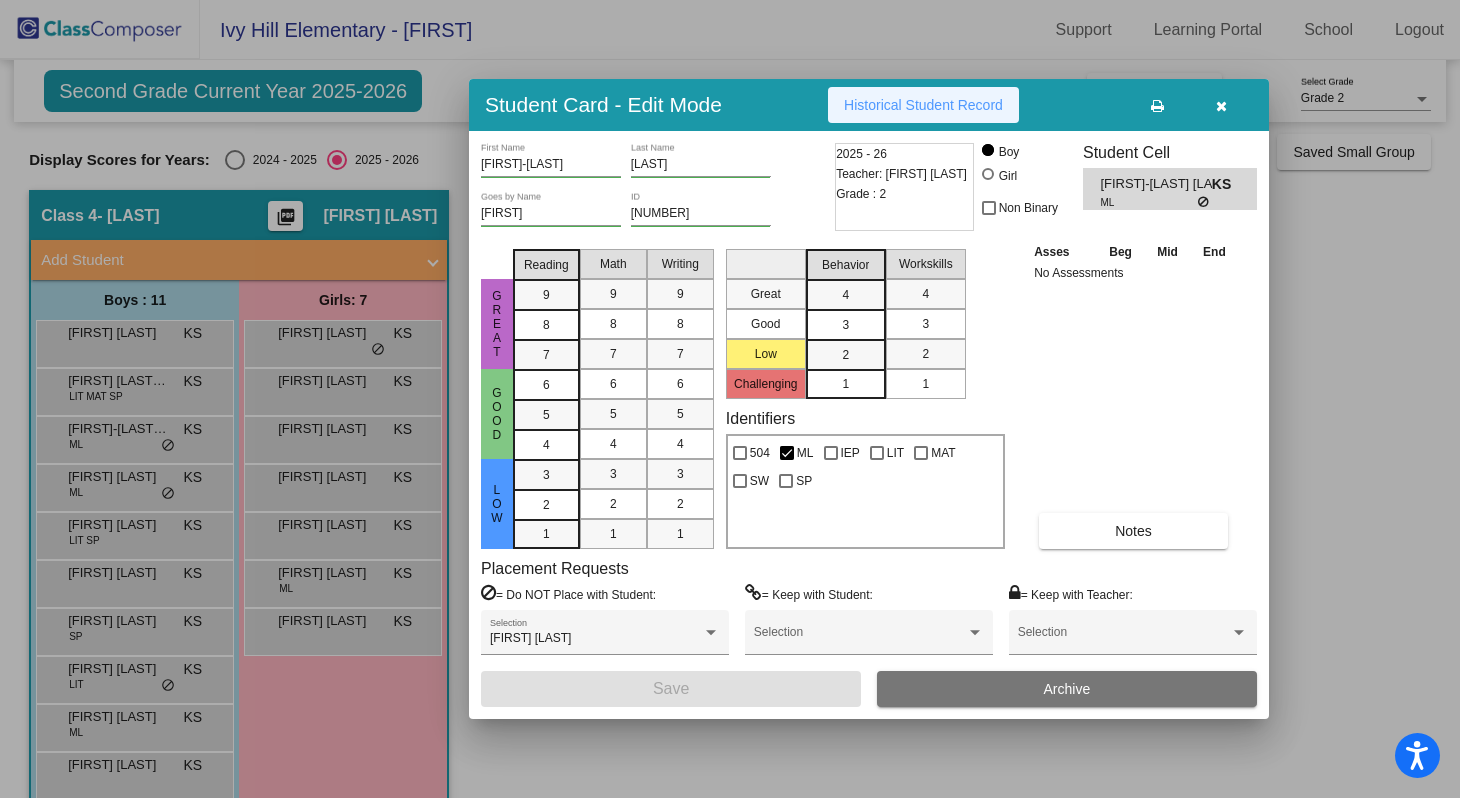 click on "Historical Student Record" at bounding box center (923, 105) 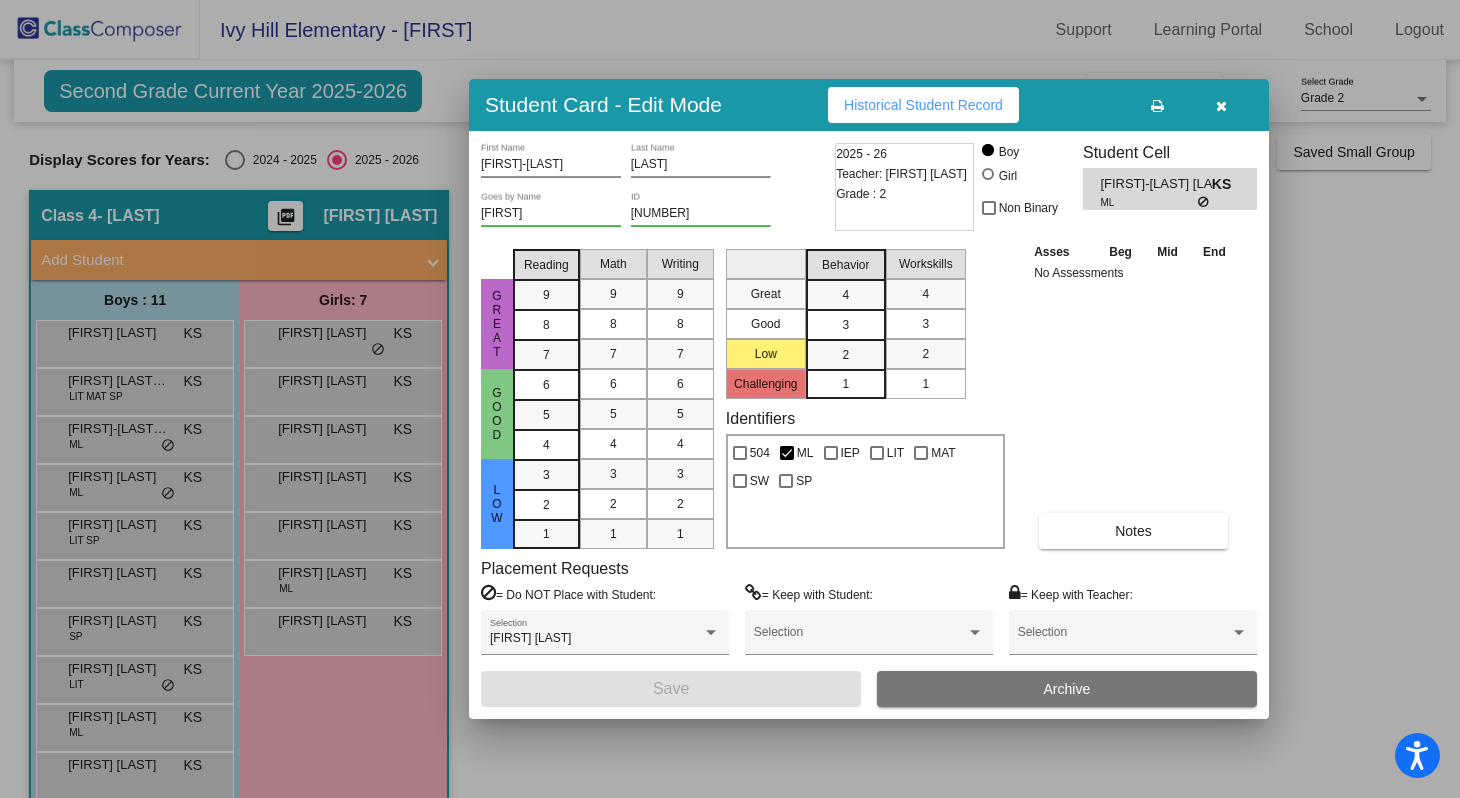click at bounding box center [730, 399] 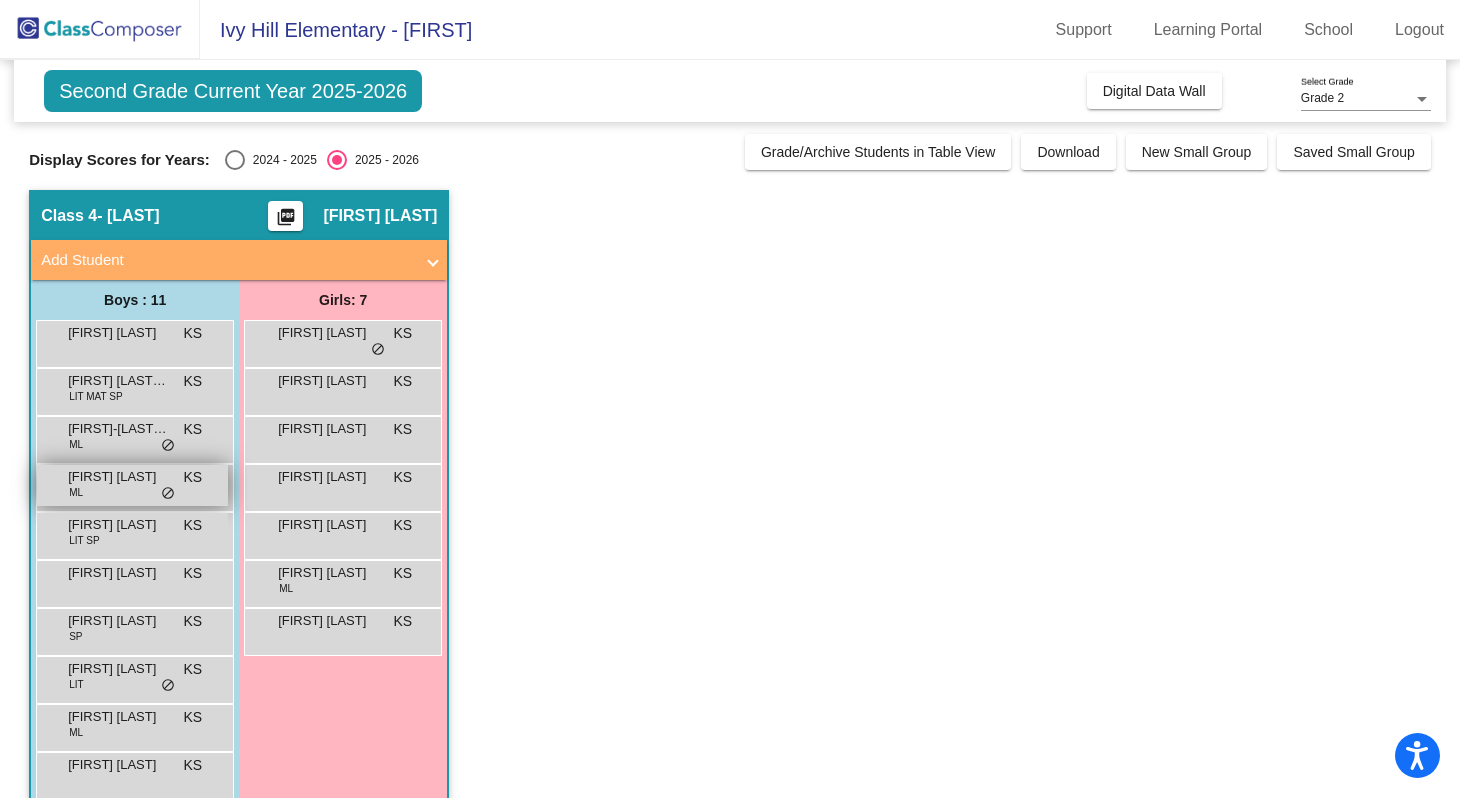 click on "[FIRST] [LAST] [FIRST] KS lock do_not_disturb_alt" at bounding box center (132, 485) 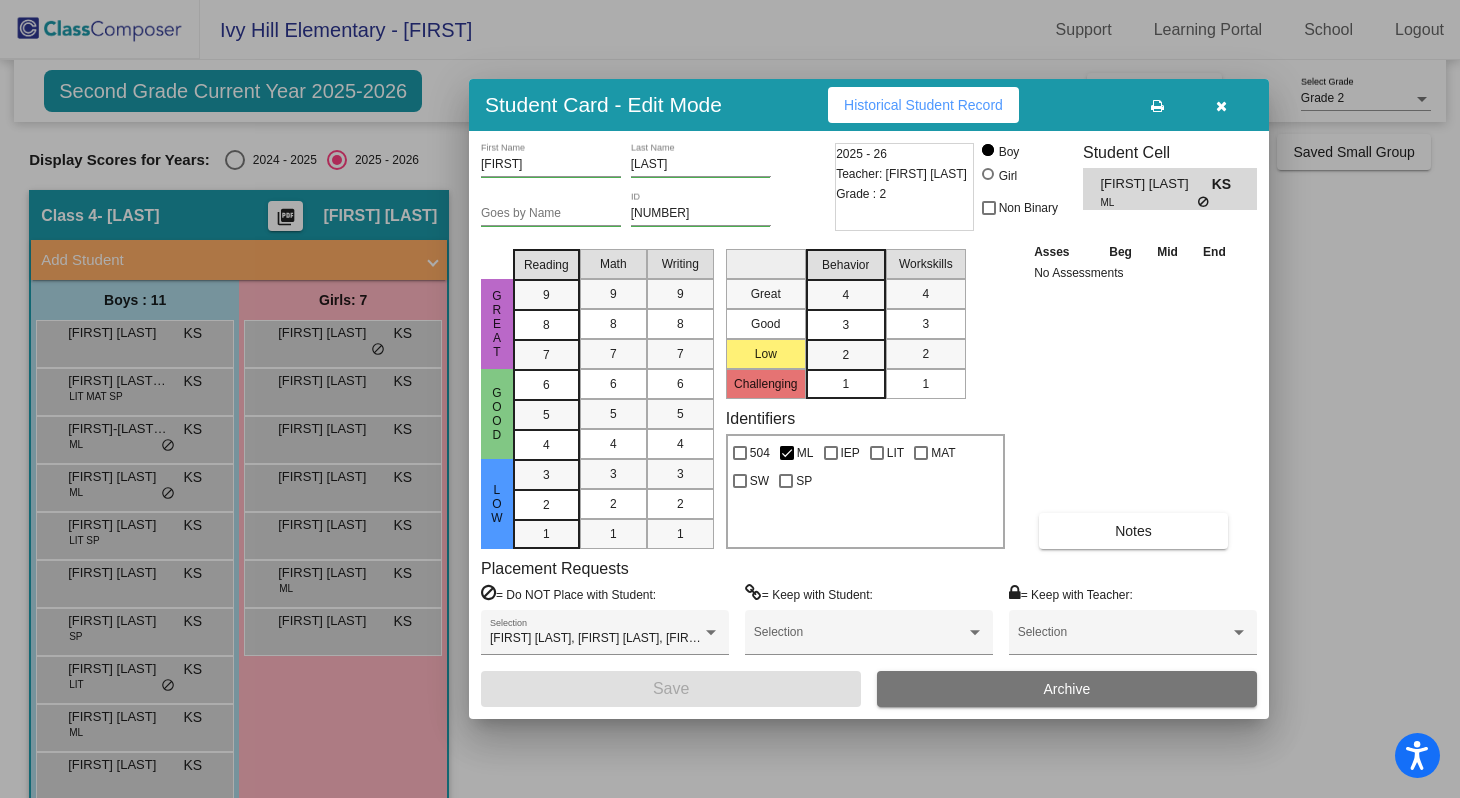 click at bounding box center (730, 399) 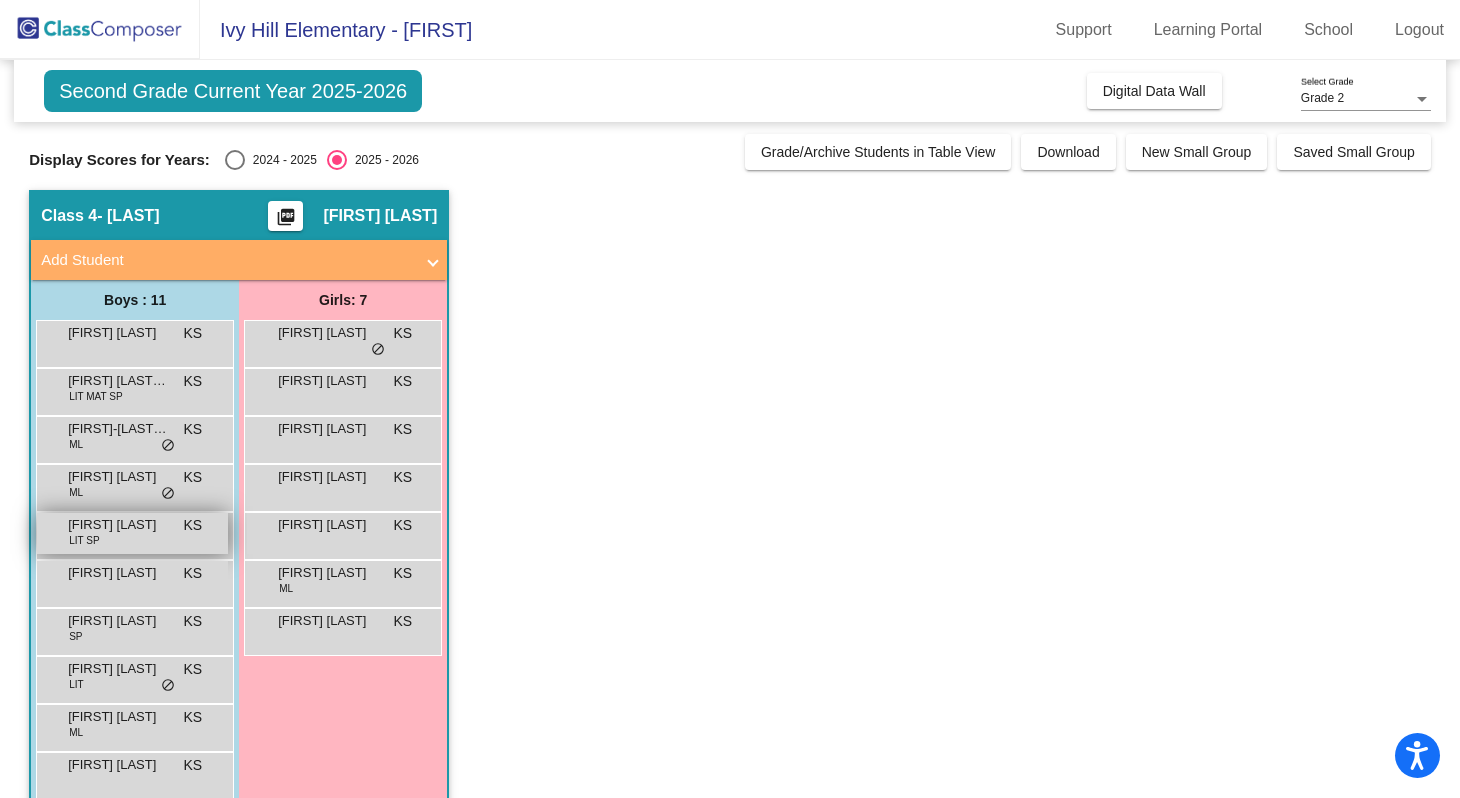 click on "[FIRST] [LAST] LIT SP KS lock do_not_disturb_alt" at bounding box center (132, 533) 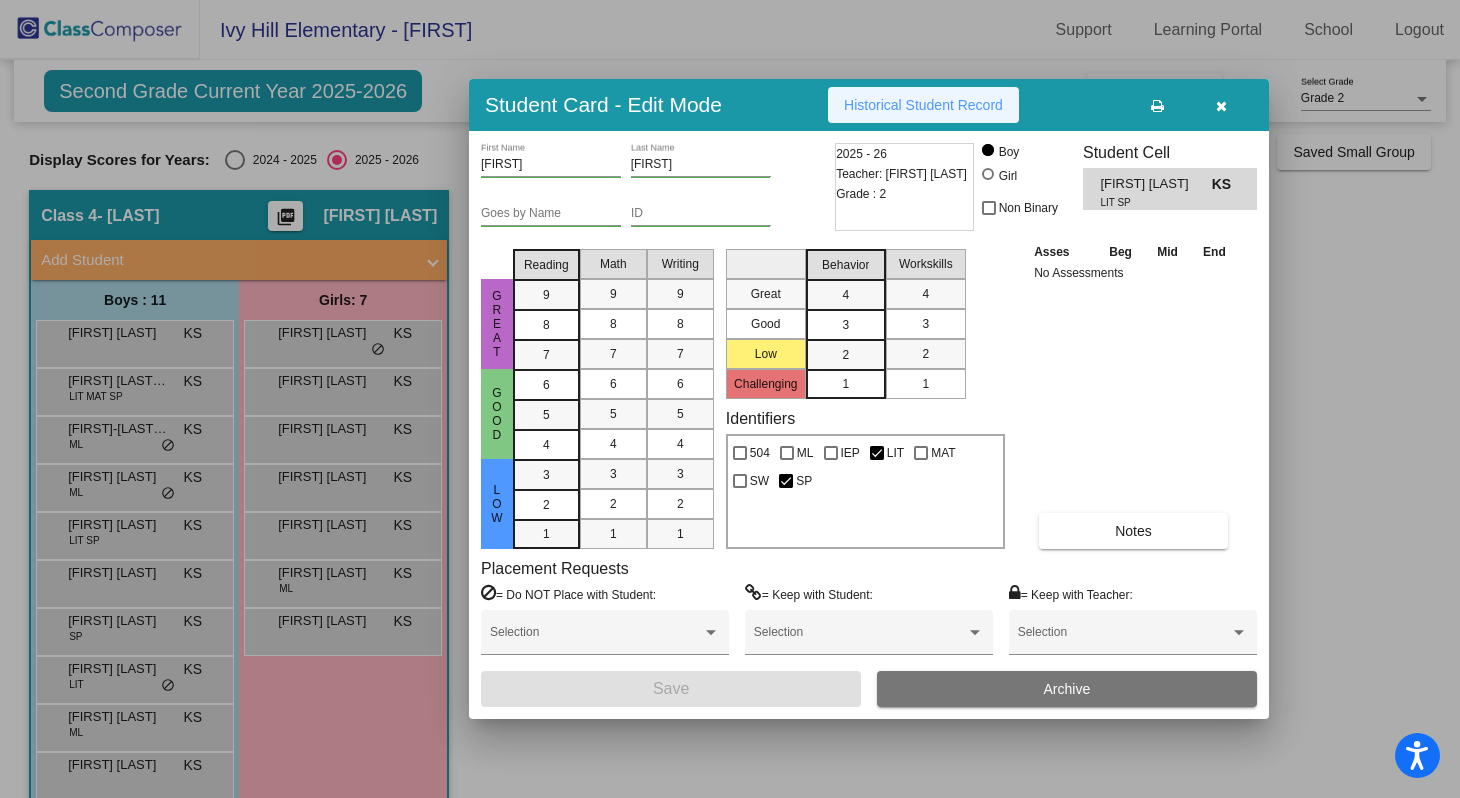 click on "Historical Student Record" at bounding box center (923, 105) 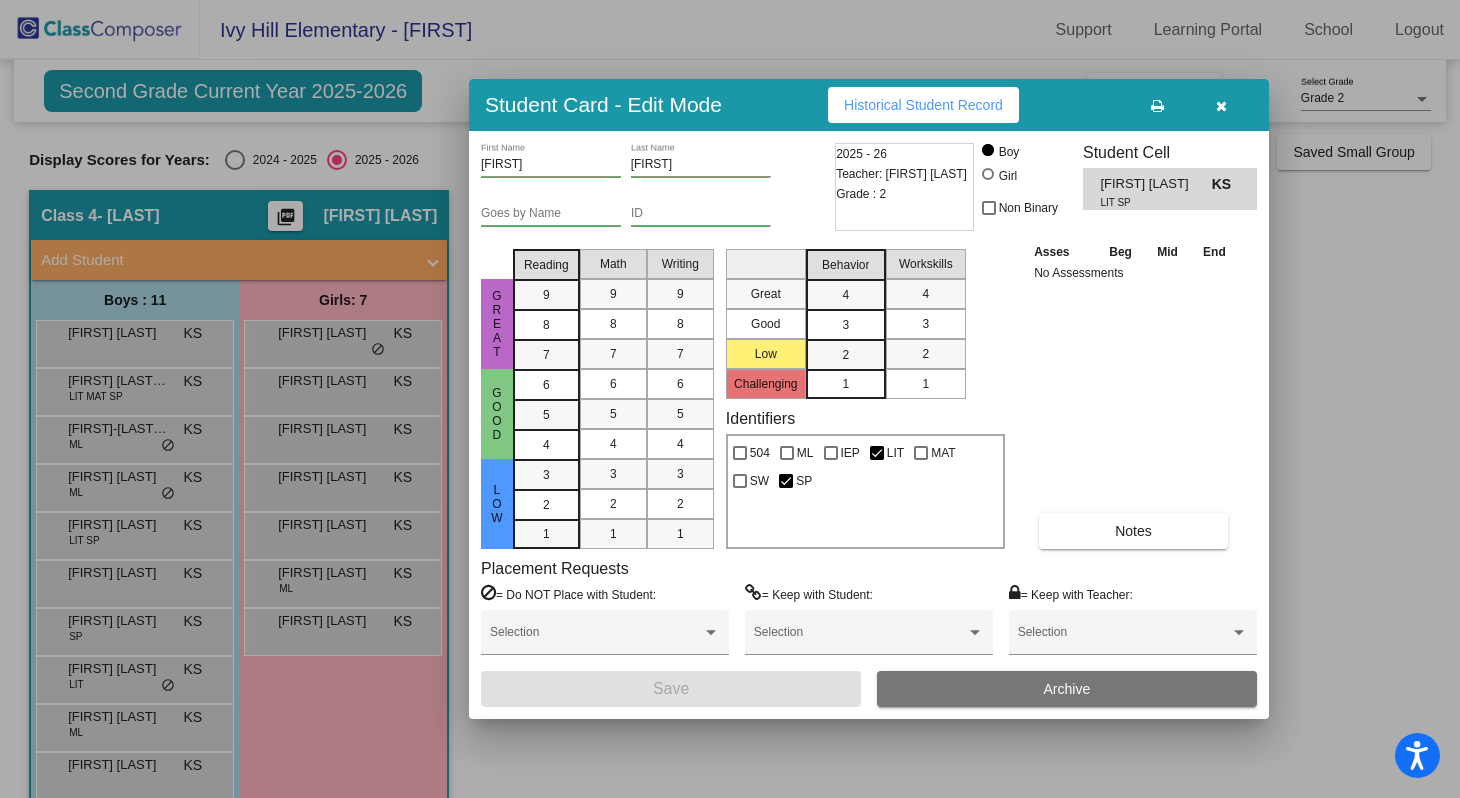 click at bounding box center (730, 399) 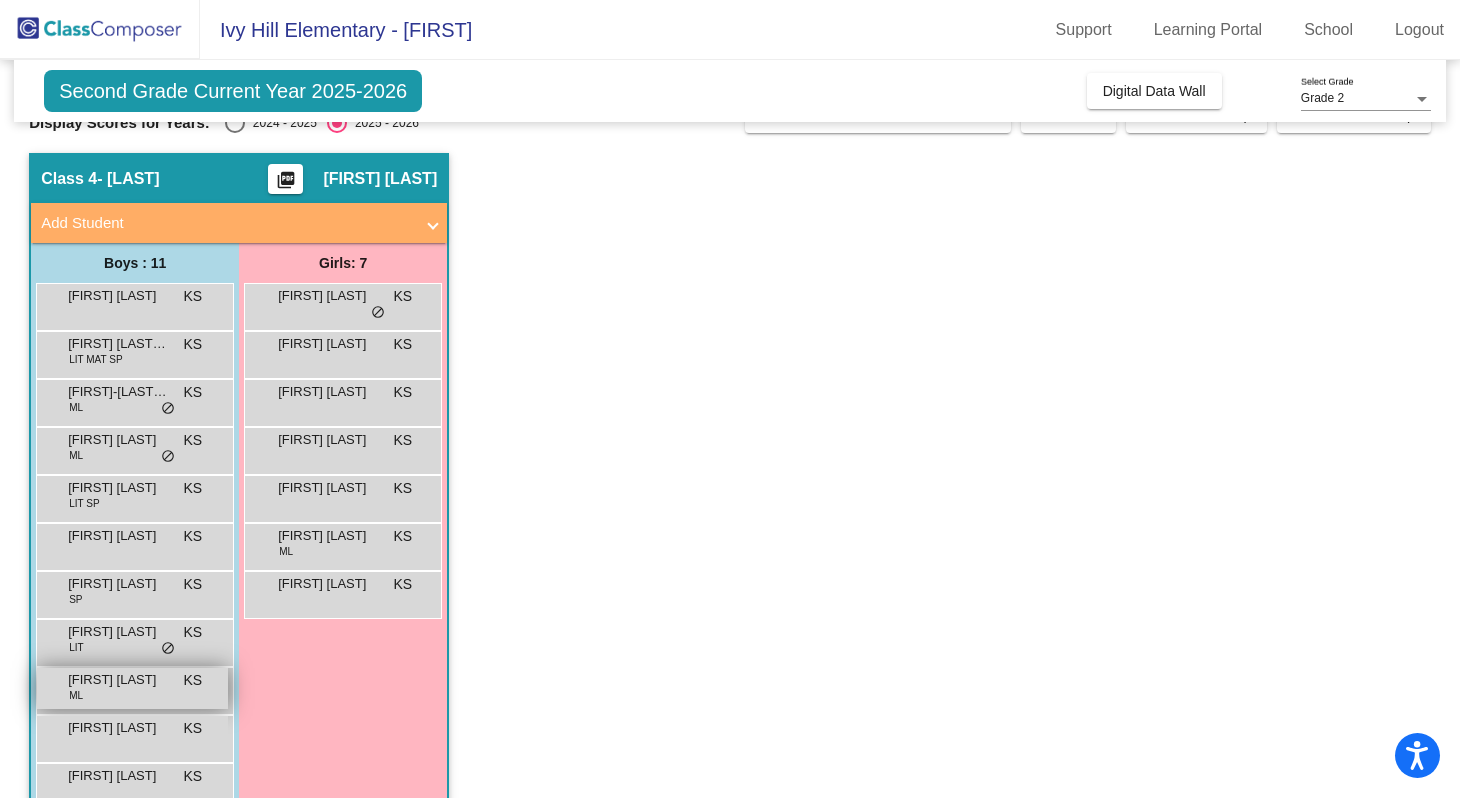 scroll, scrollTop: 40, scrollLeft: 0, axis: vertical 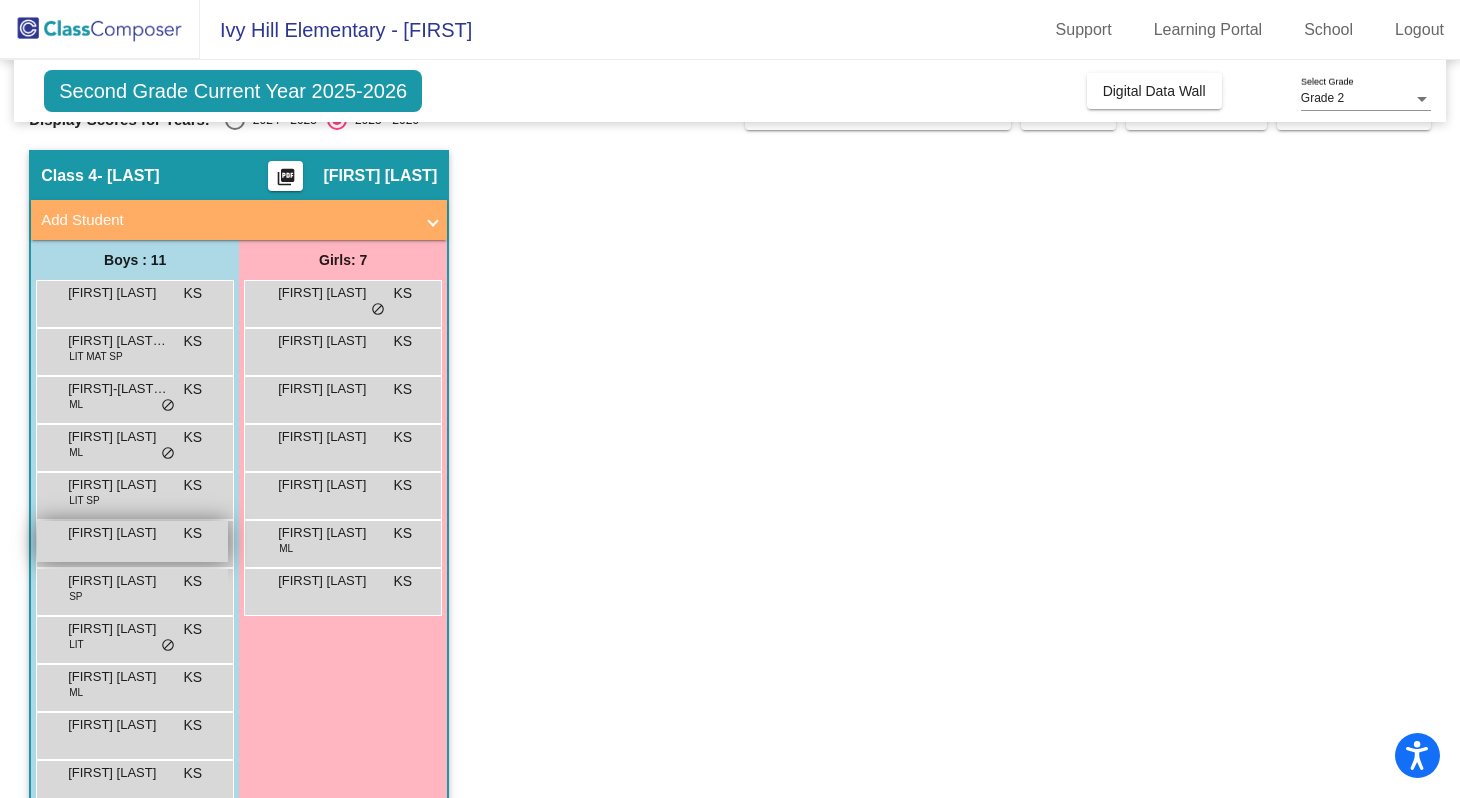 click on "[FIRST] [LAST] KS lock do_not_disturb_alt" at bounding box center [132, 541] 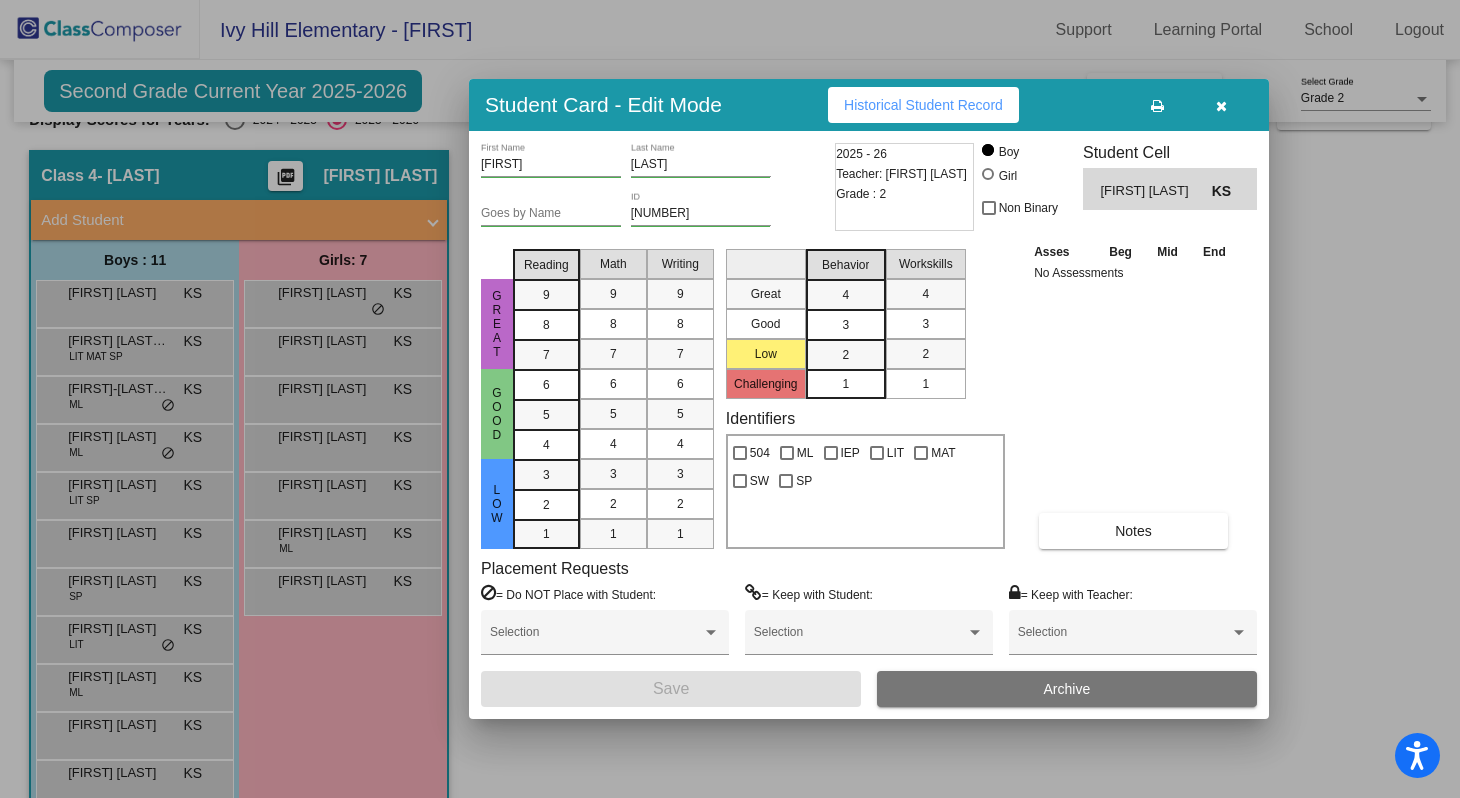 click on "Historical Student Record" at bounding box center [923, 105] 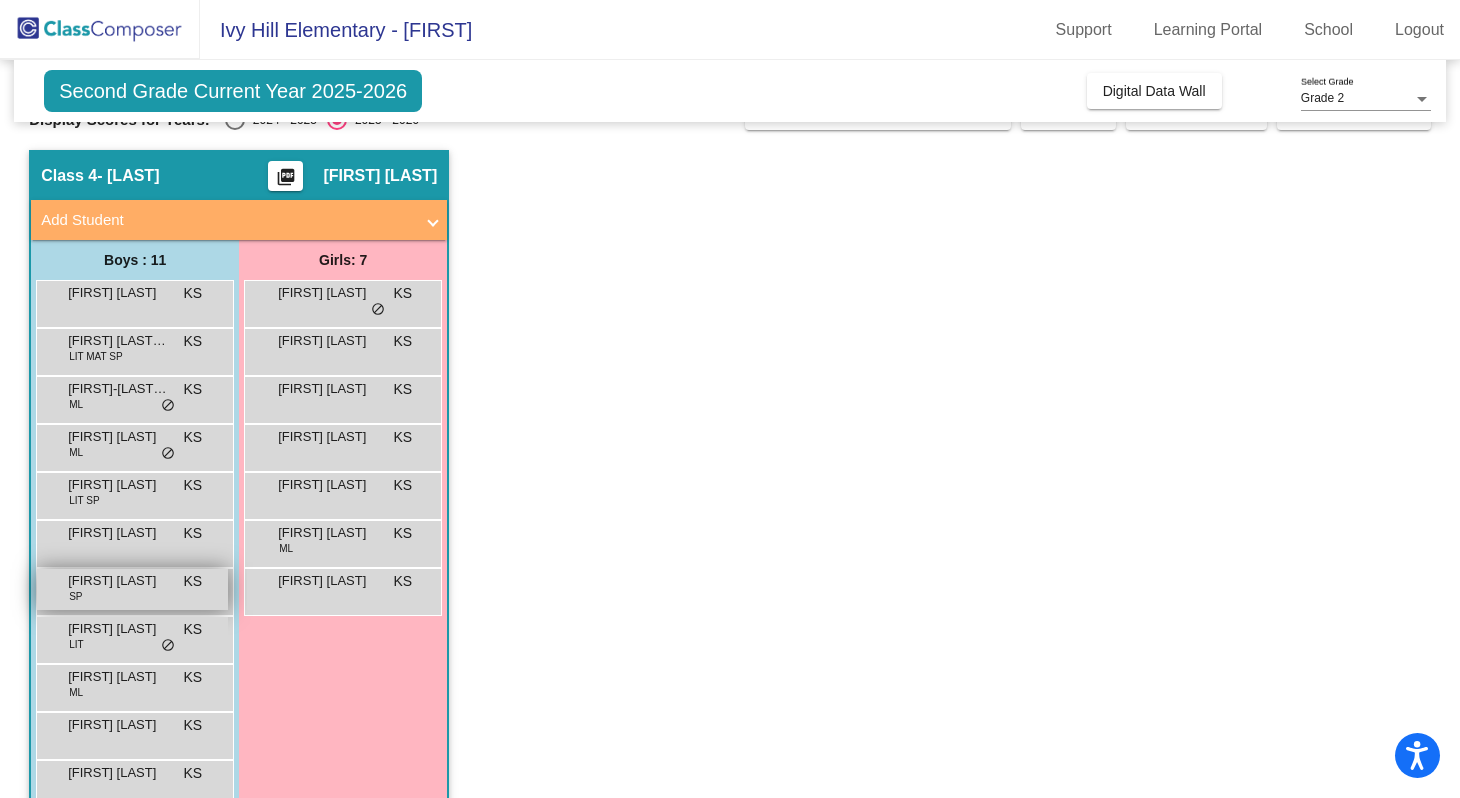 click on "[FIRST] [LAST]" at bounding box center [118, 581] 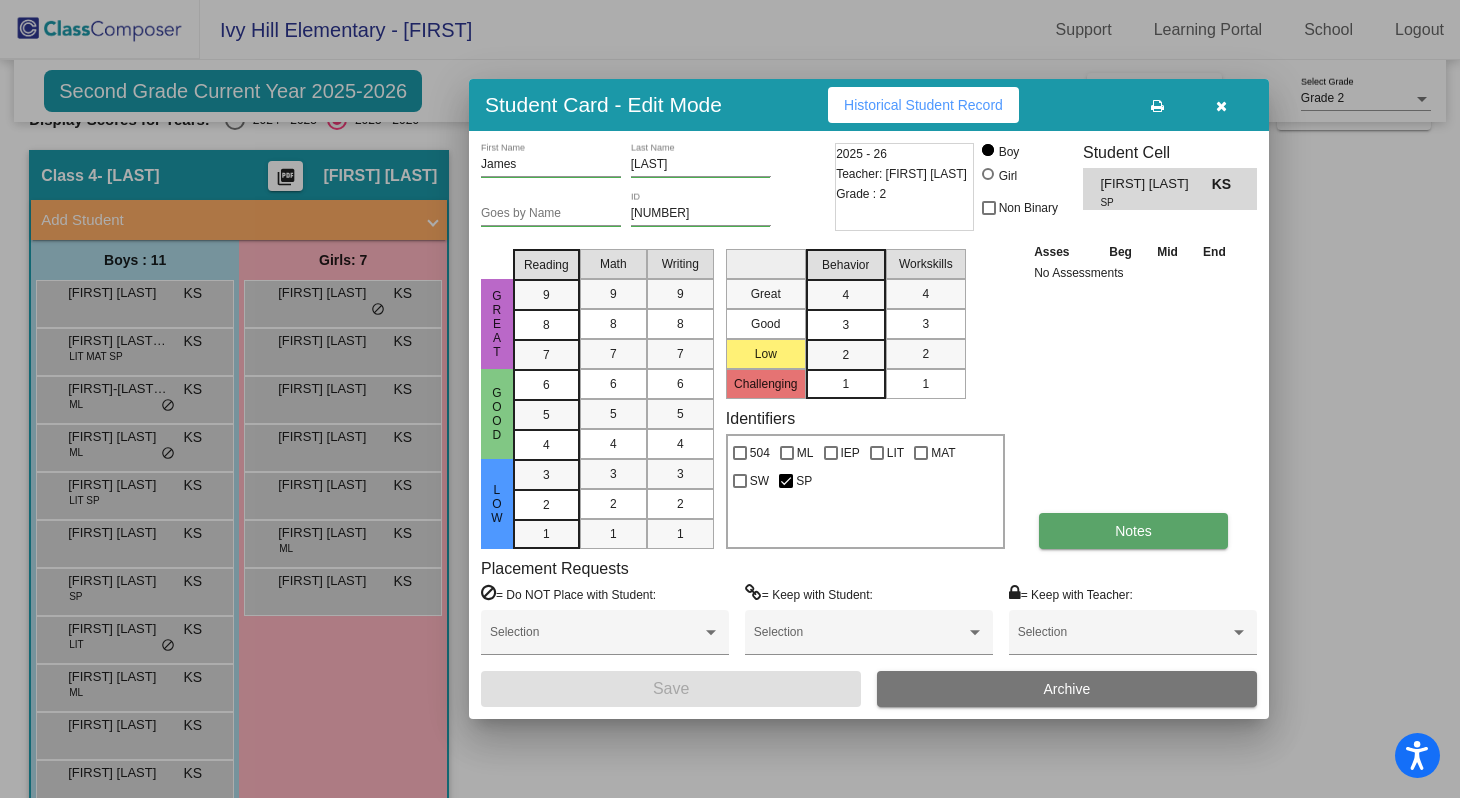 click on "Notes" at bounding box center (1133, 531) 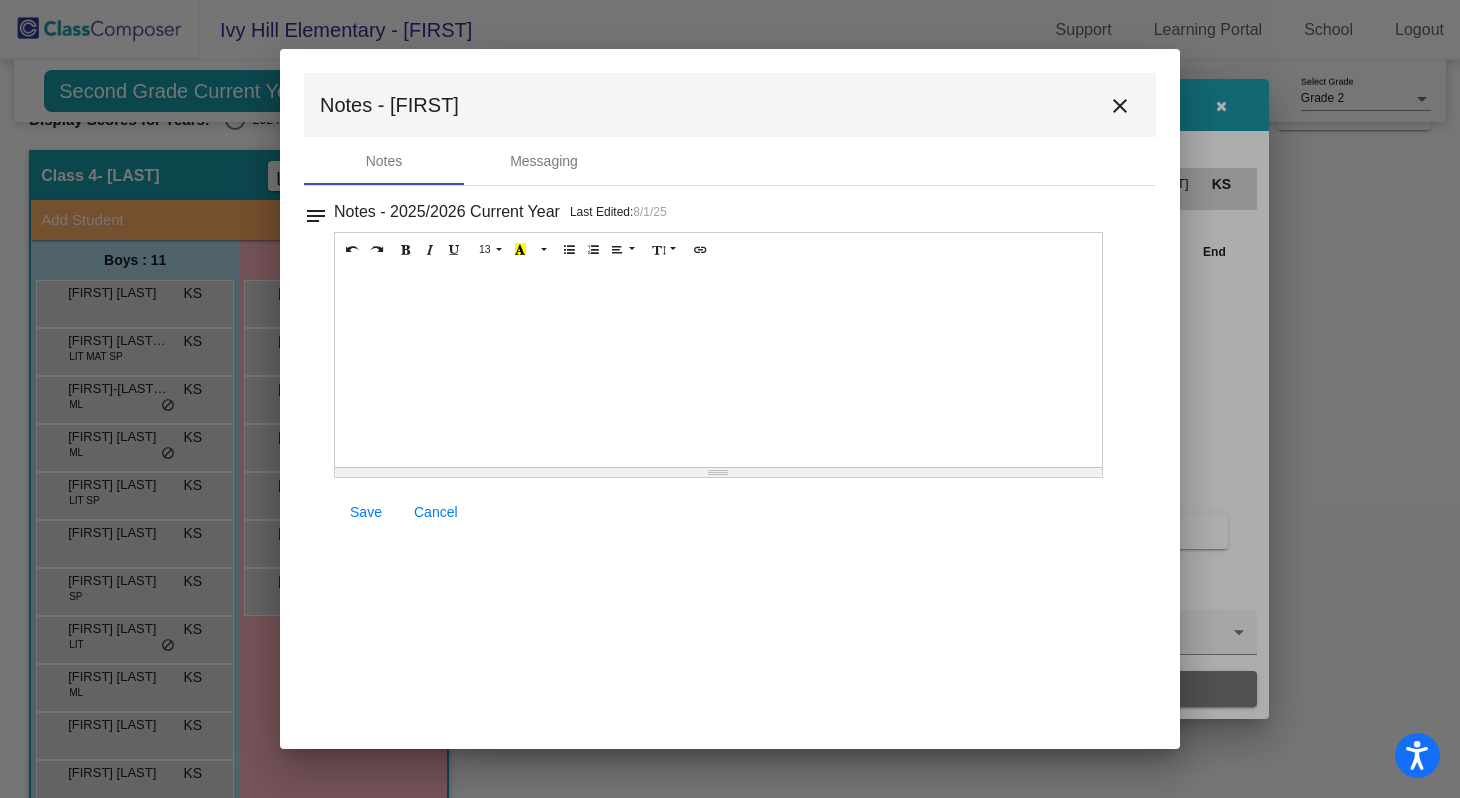 click on "close" at bounding box center [1120, 106] 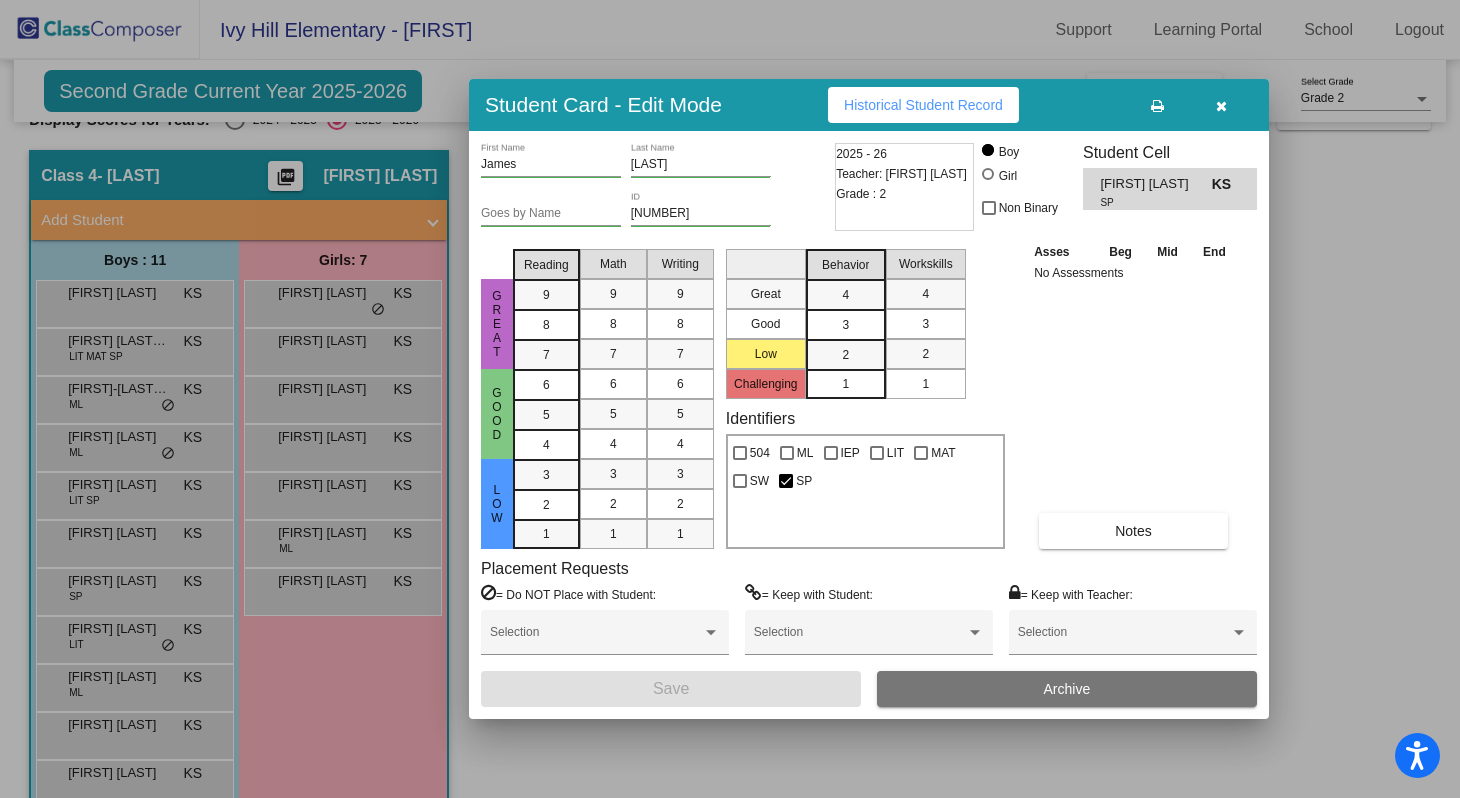 click on "Historical Student Record" at bounding box center (923, 105) 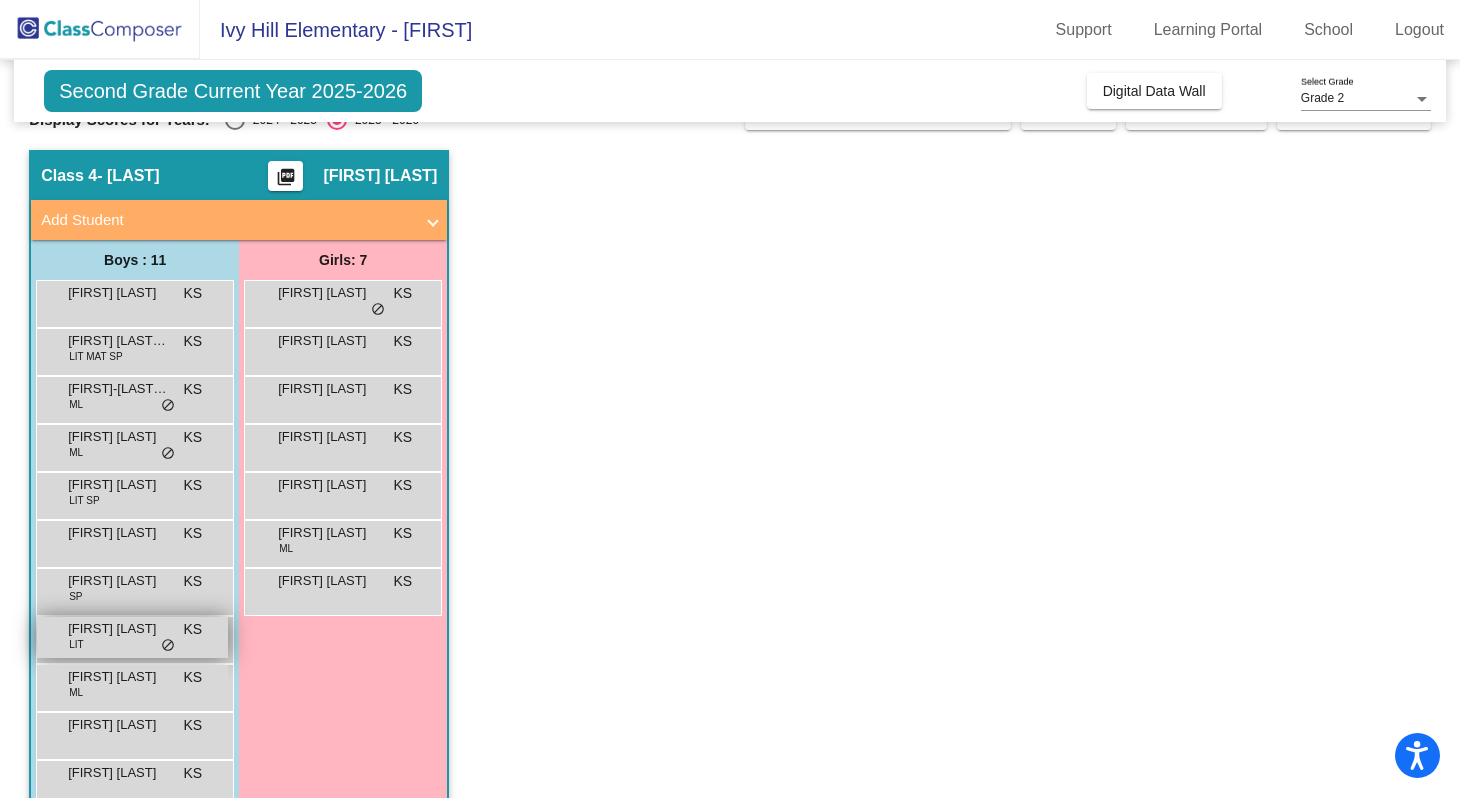 click on "[FIRST] [LAST]" at bounding box center [118, 629] 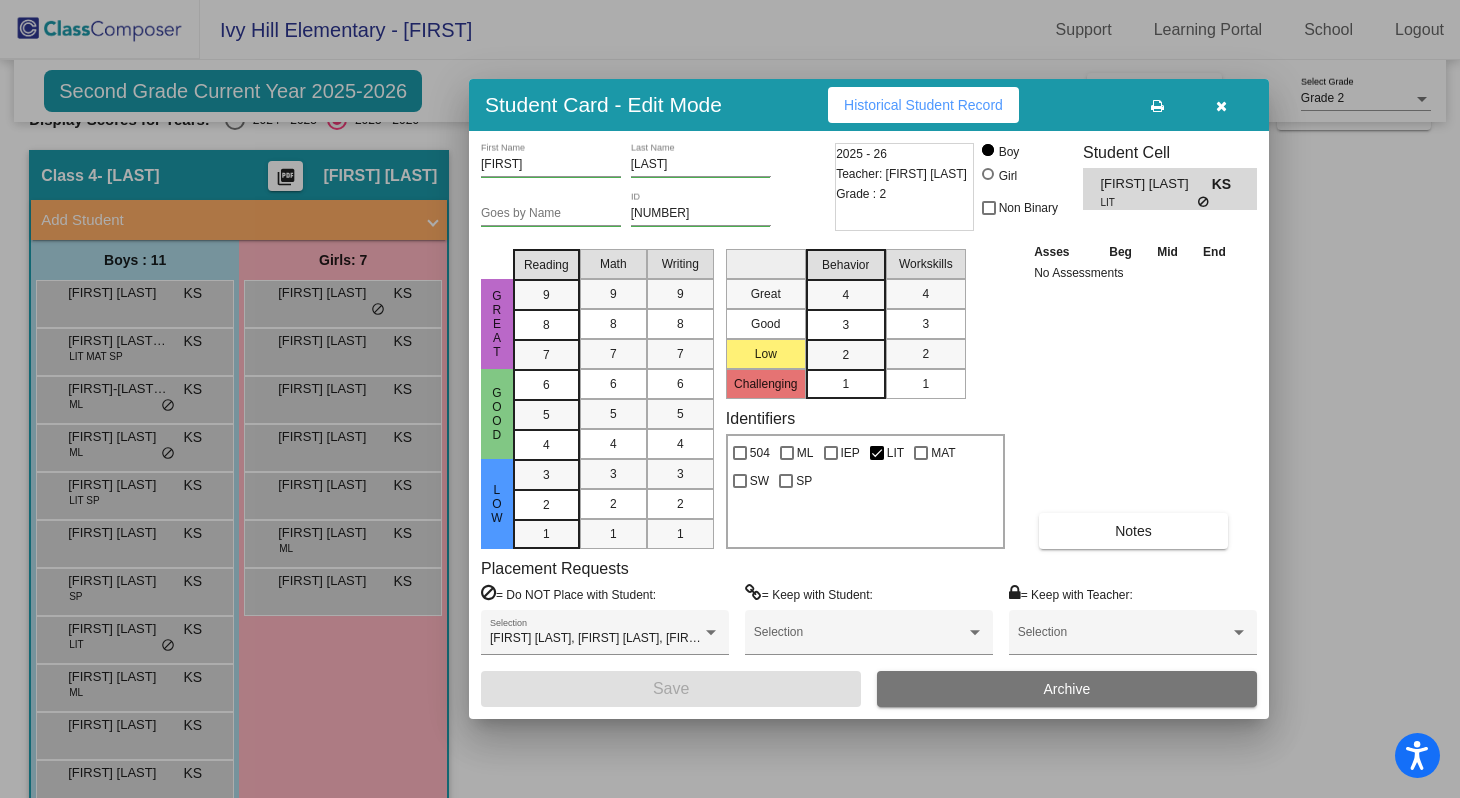 click on "Historical Student Record" at bounding box center [923, 105] 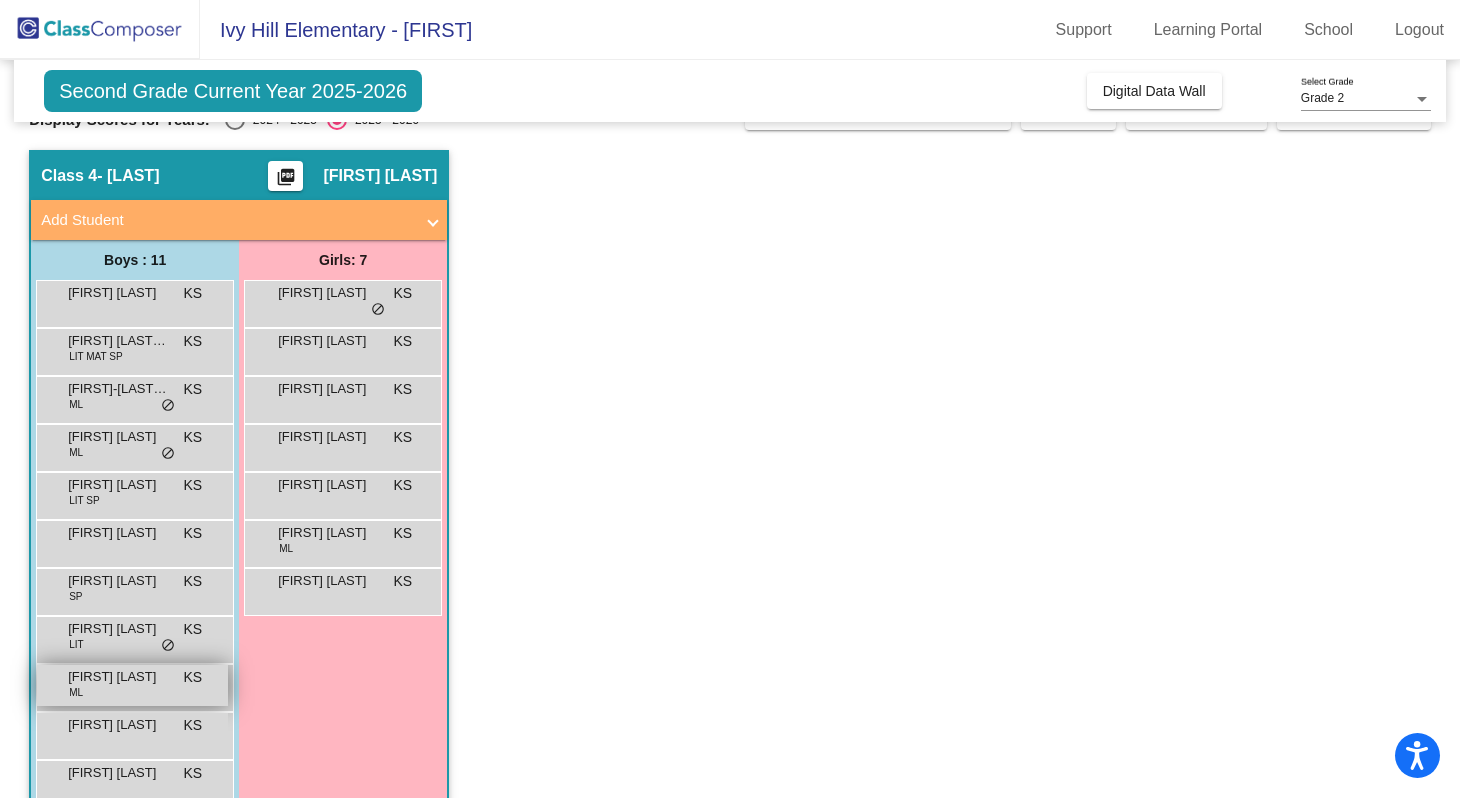 click on "KS" at bounding box center (193, 677) 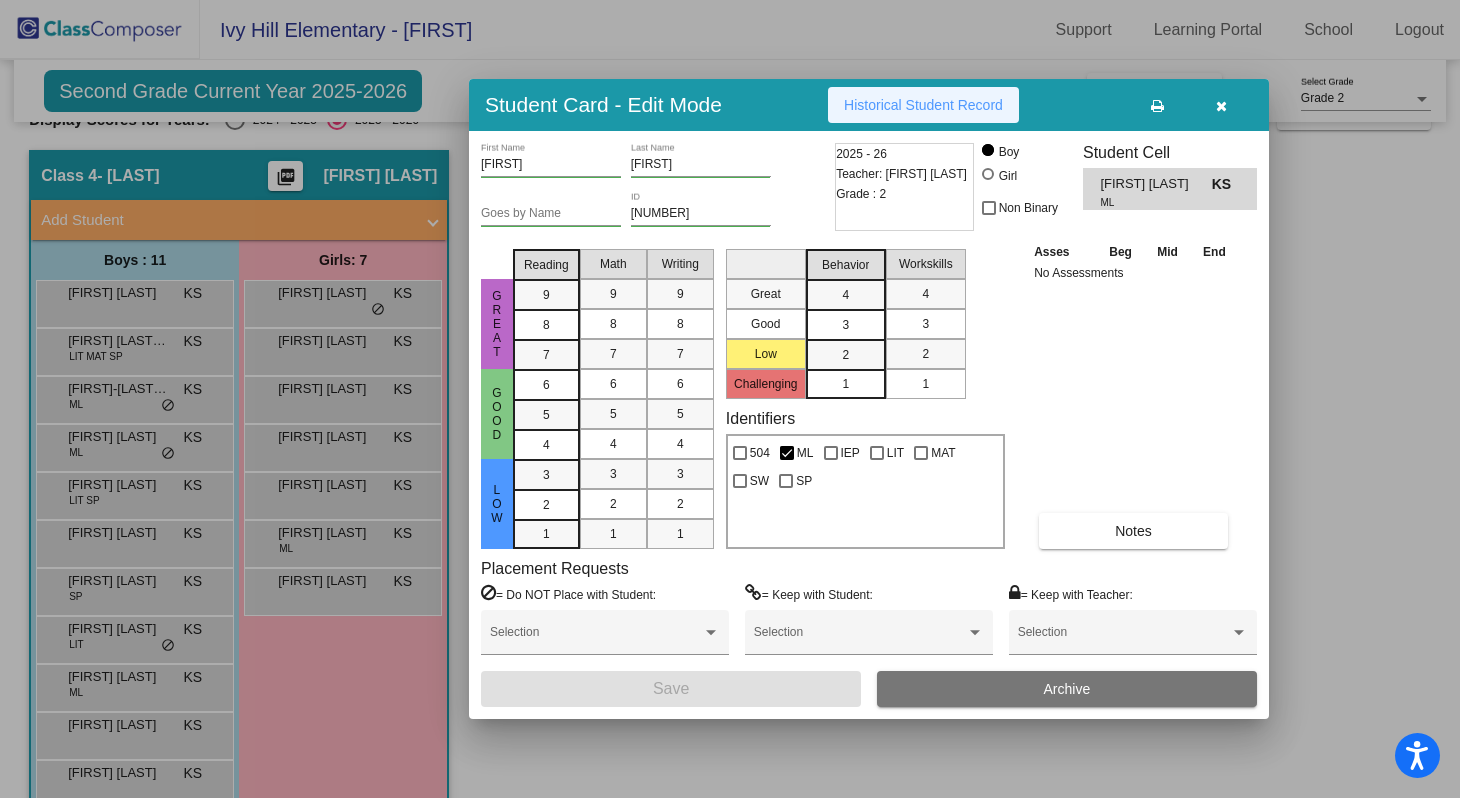 click on "Historical Student Record" at bounding box center (923, 105) 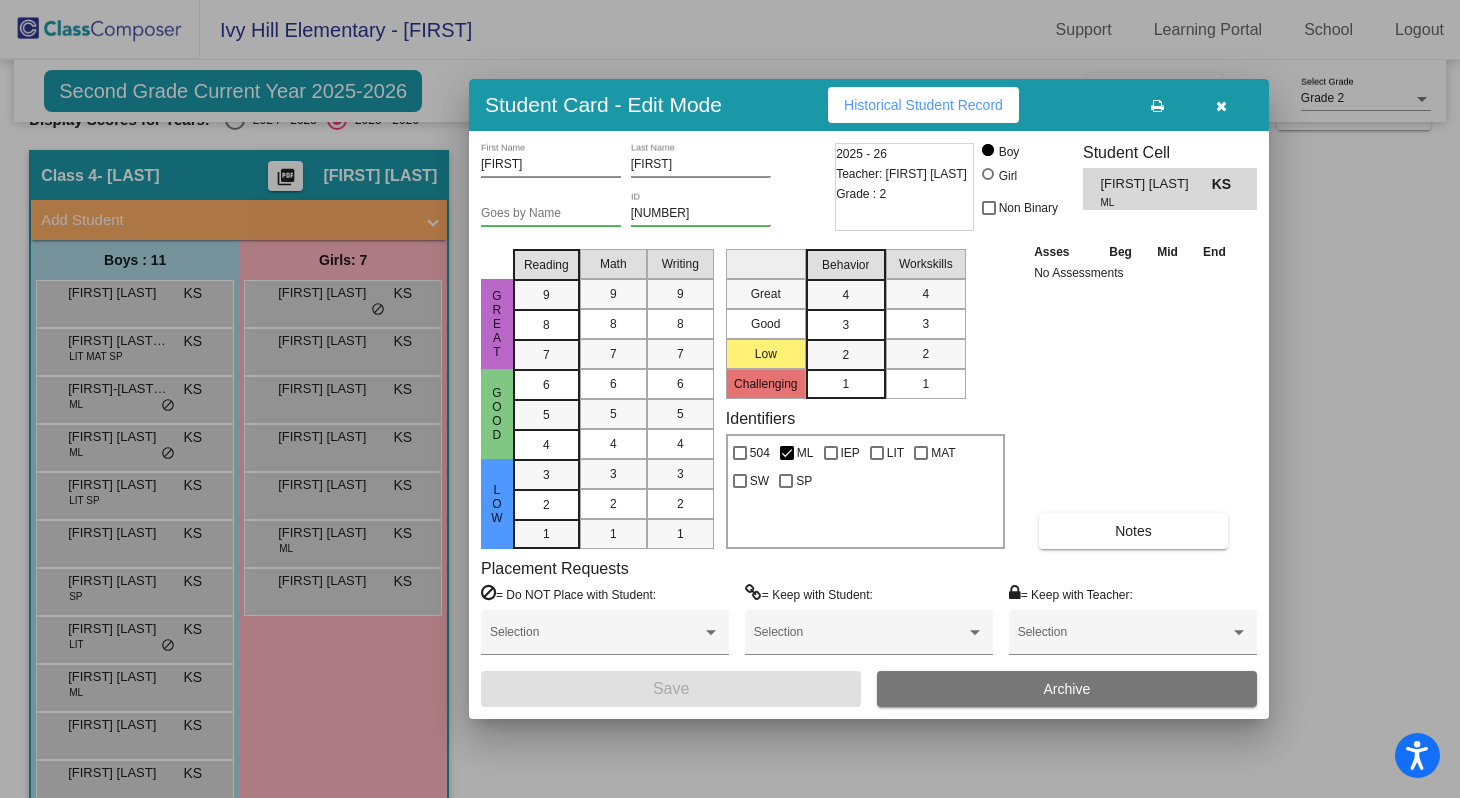 click on "Historical Student Record" at bounding box center (923, 105) 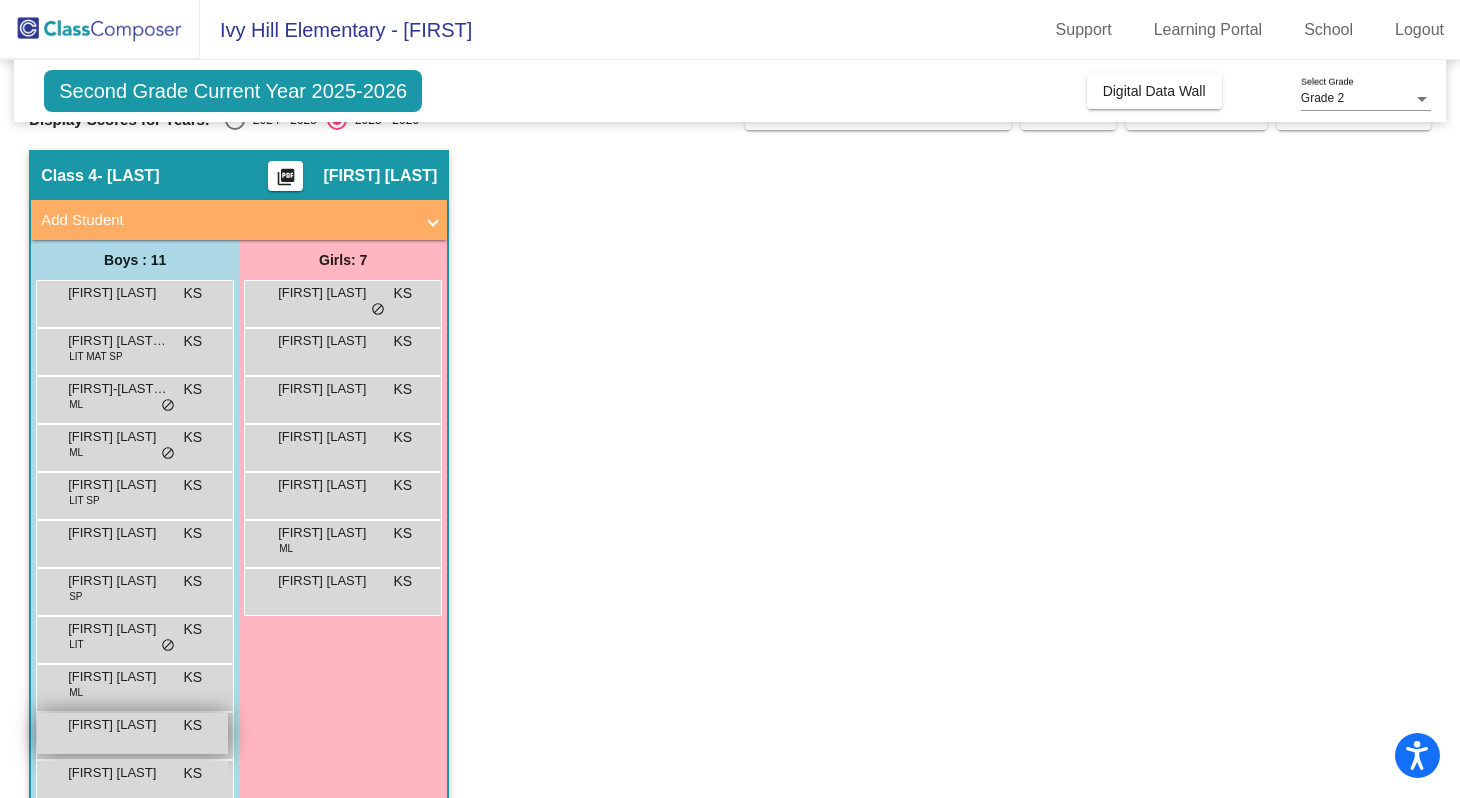 click on "[FIRST] [LAST]" at bounding box center (118, 725) 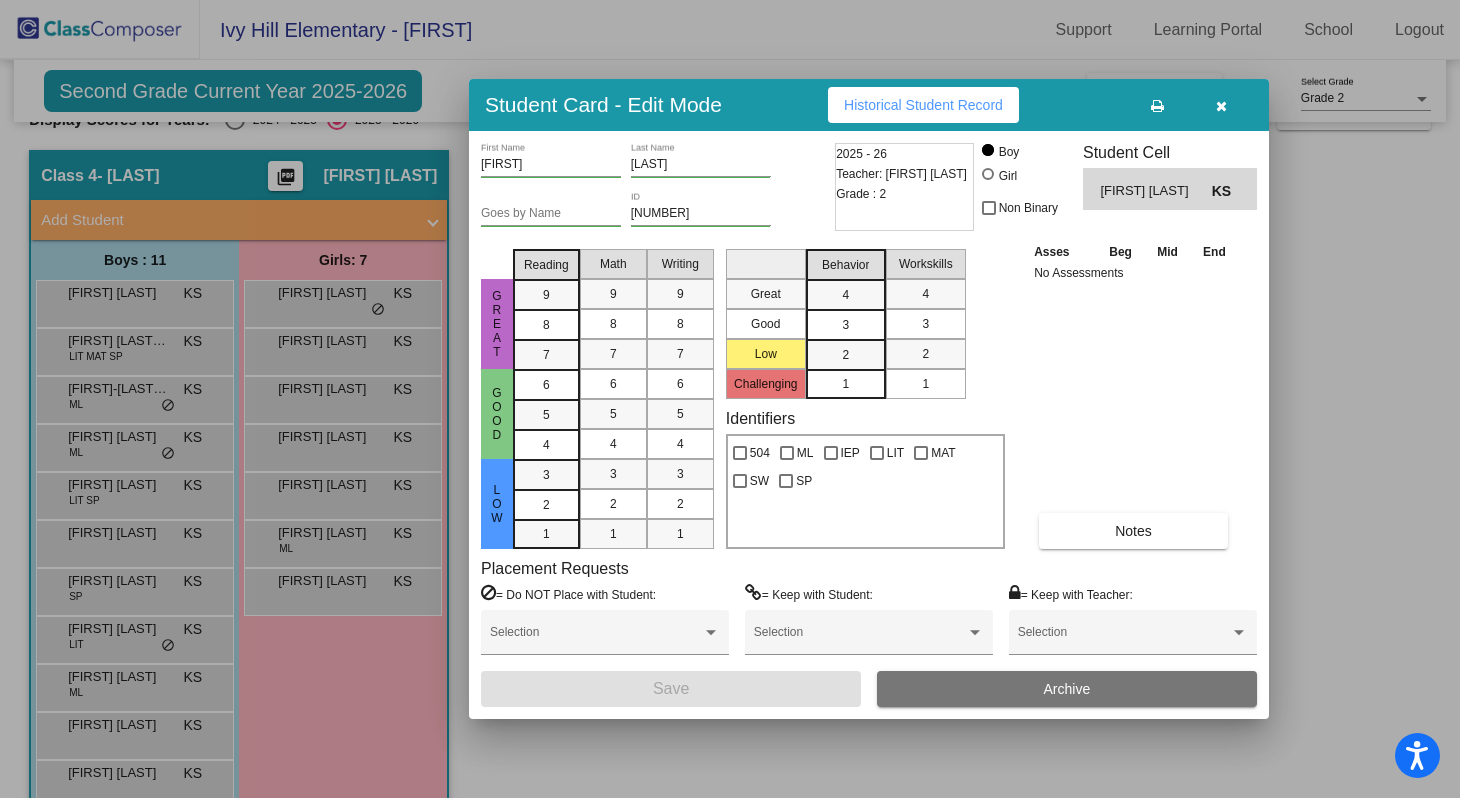 click on "Historical Student Record" at bounding box center (923, 105) 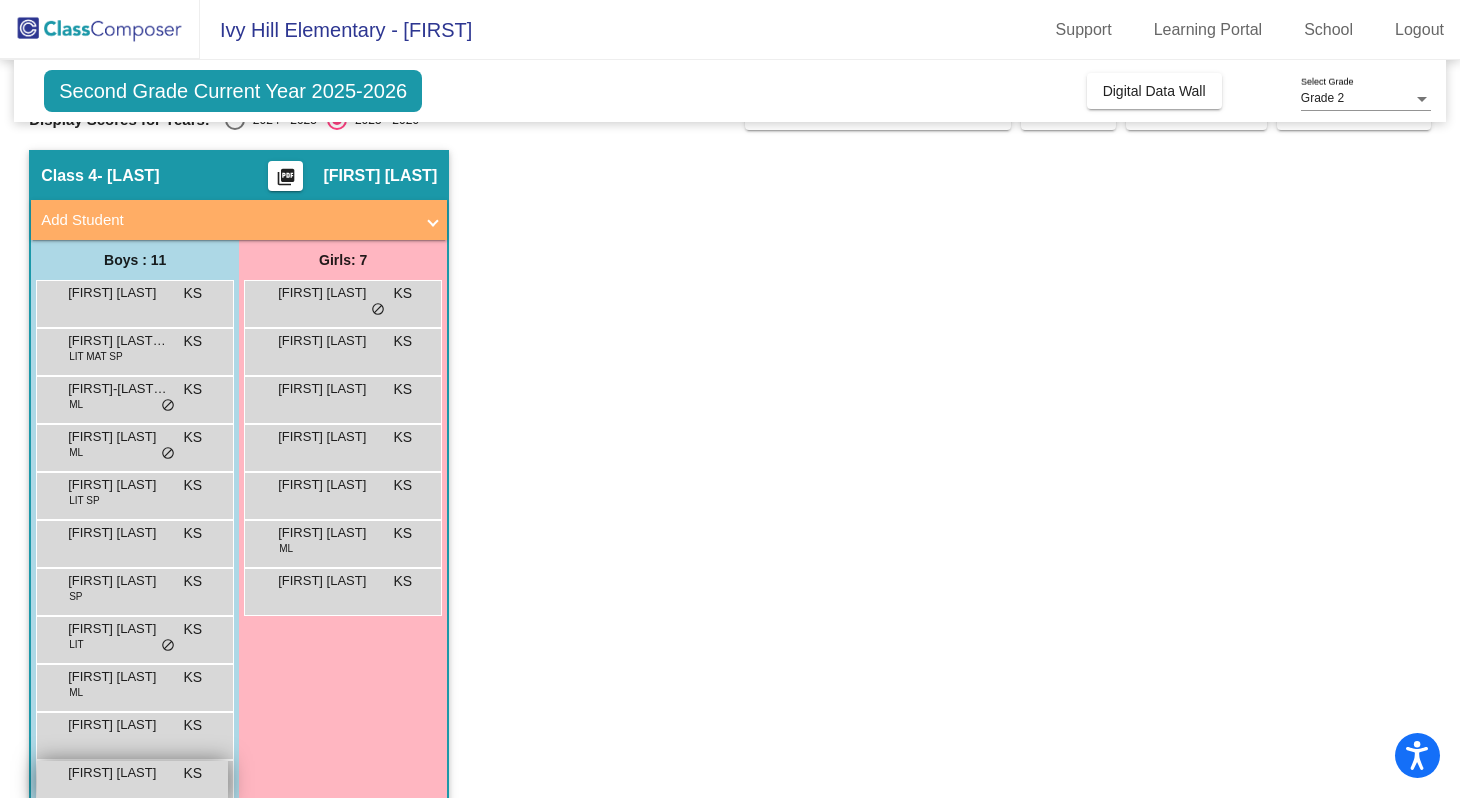 click on "[FIRST] [LAST]" at bounding box center (118, 773) 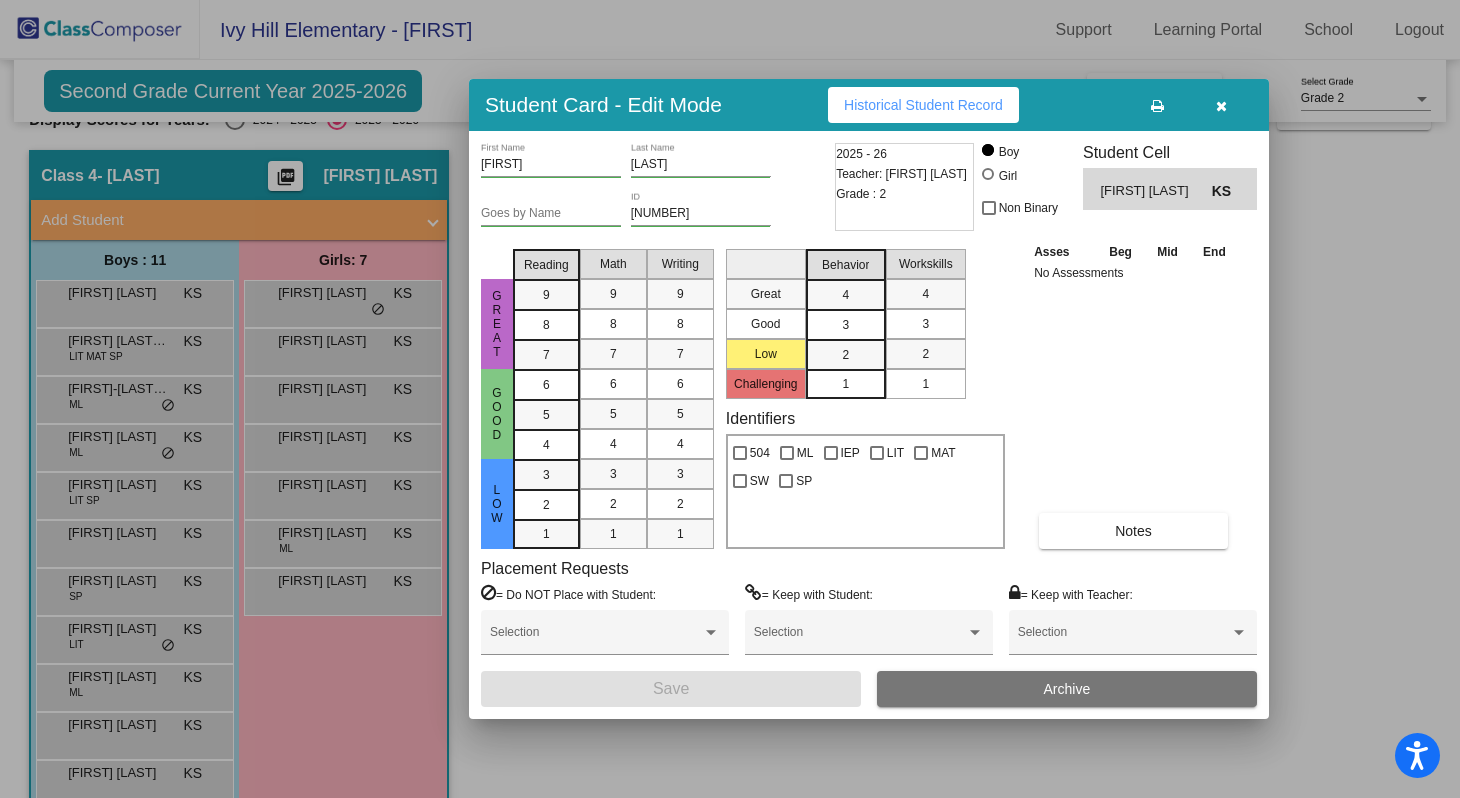 click on "Historical Student Record" at bounding box center [923, 105] 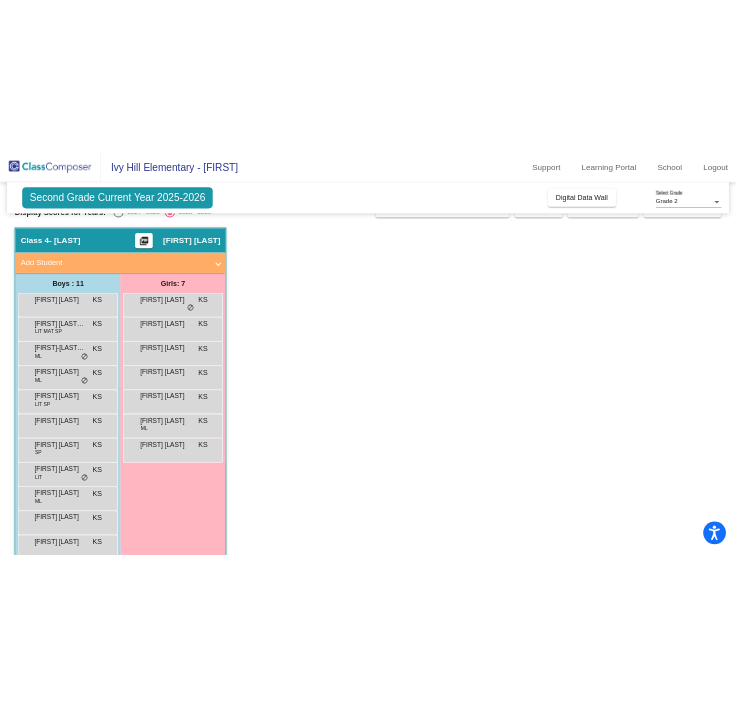 scroll, scrollTop: 82, scrollLeft: 0, axis: vertical 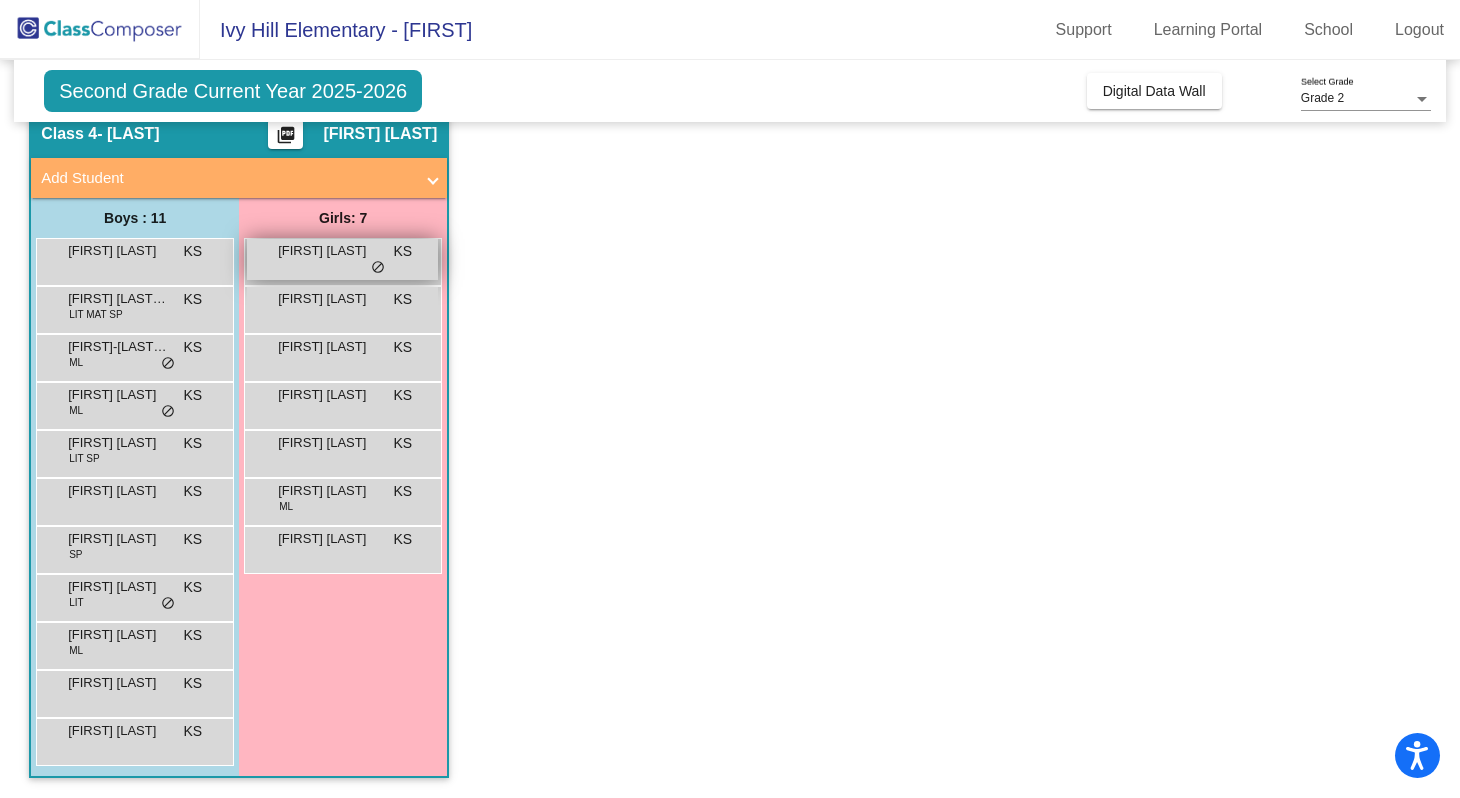 click on "[FIRST] [LAST] KS lock do_not_disturb_alt" at bounding box center (342, 259) 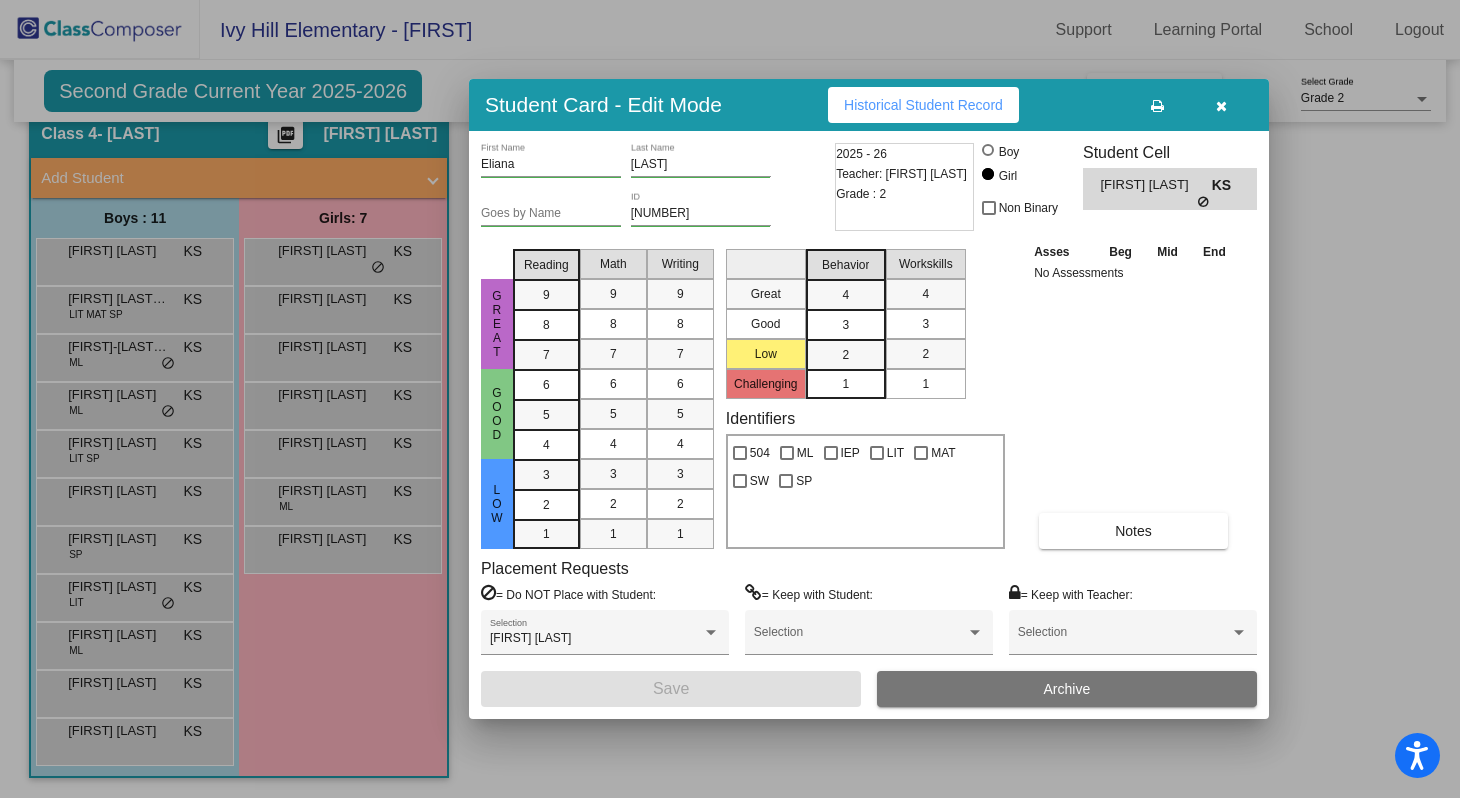 click on "Historical Student Record" at bounding box center (923, 105) 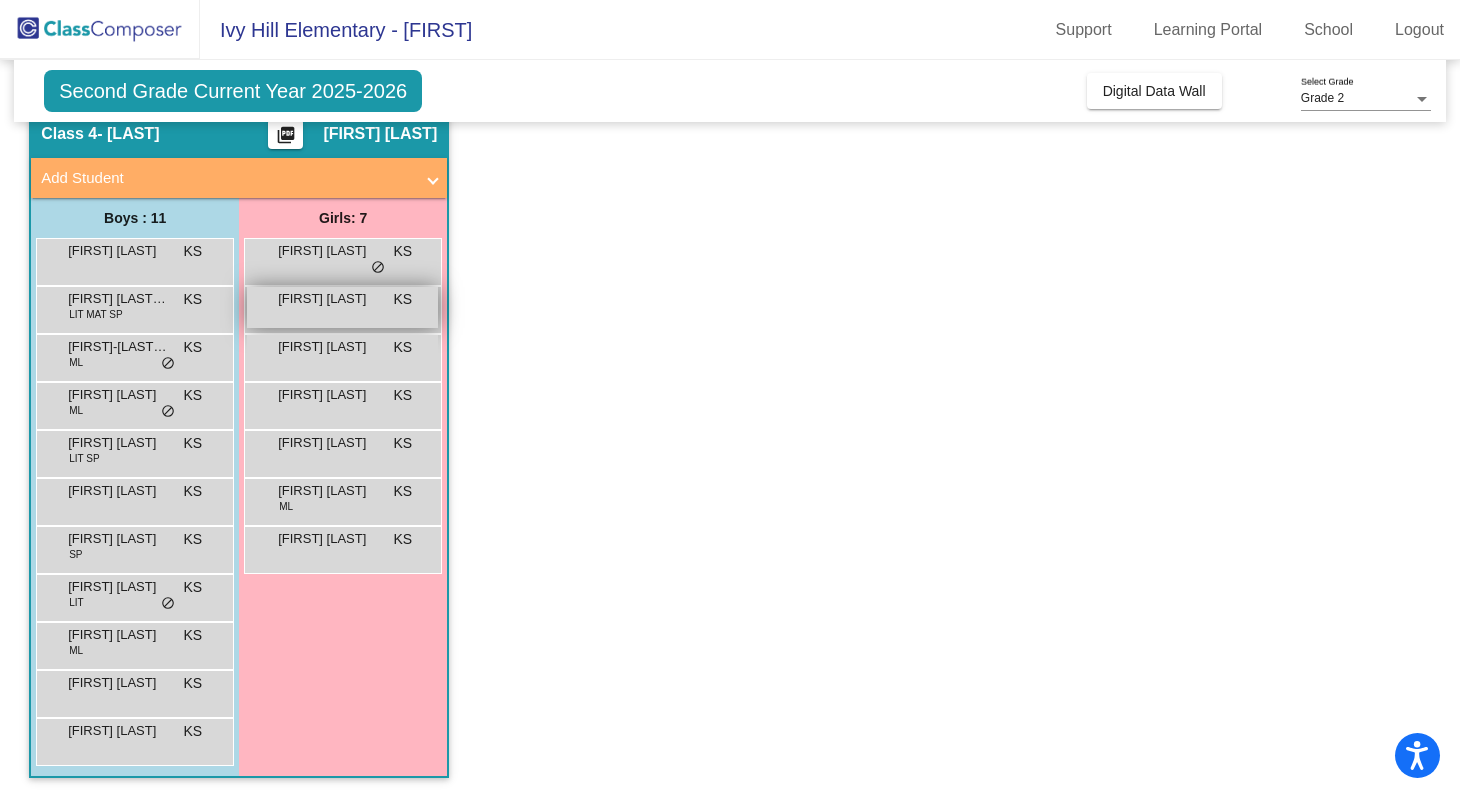 click on "[FIRST] [LAST] KS lock do_not_disturb_alt" at bounding box center [342, 307] 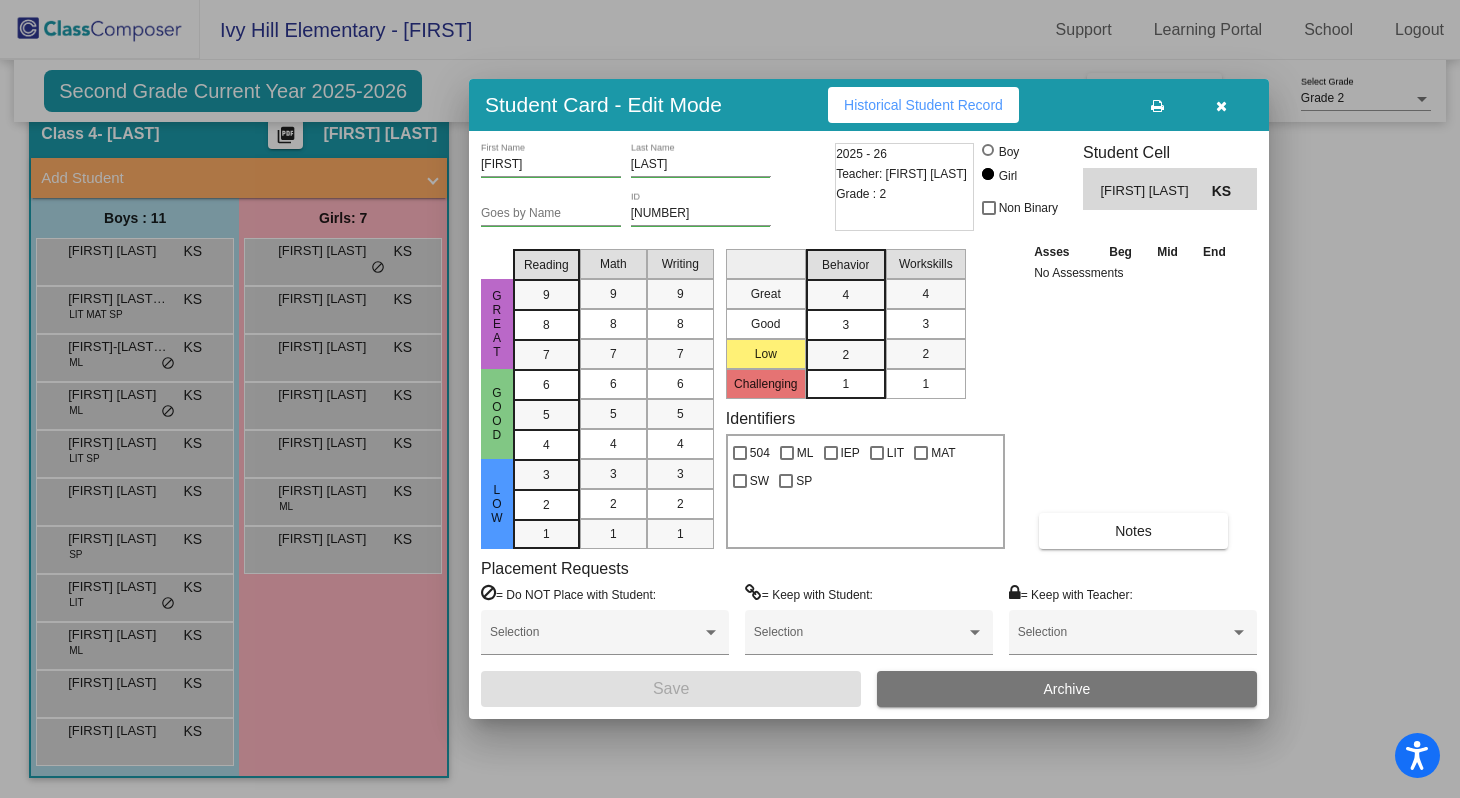 click on "Historical Student Record" at bounding box center [923, 105] 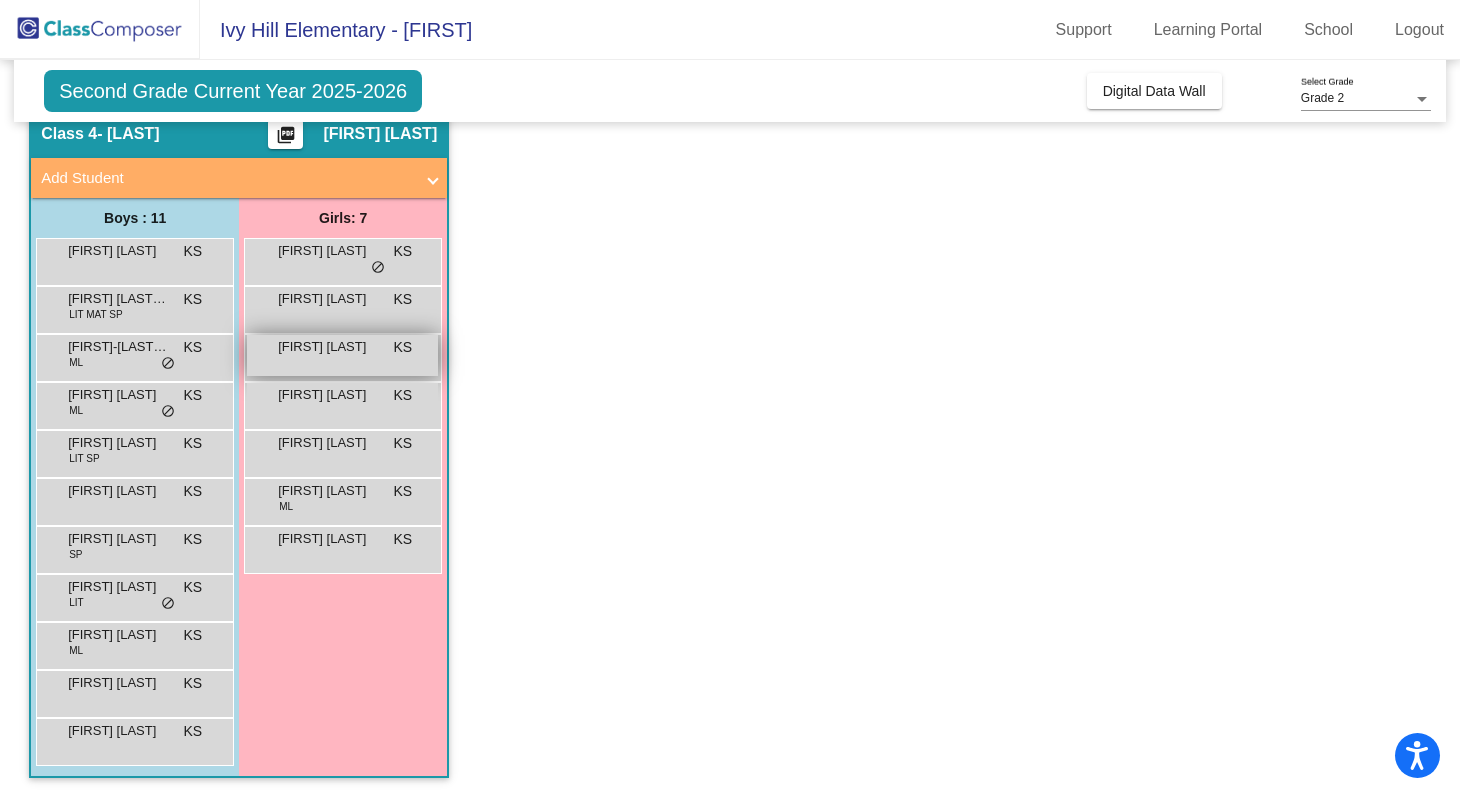 click on "[FIRST] [LAST]" at bounding box center (328, 347) 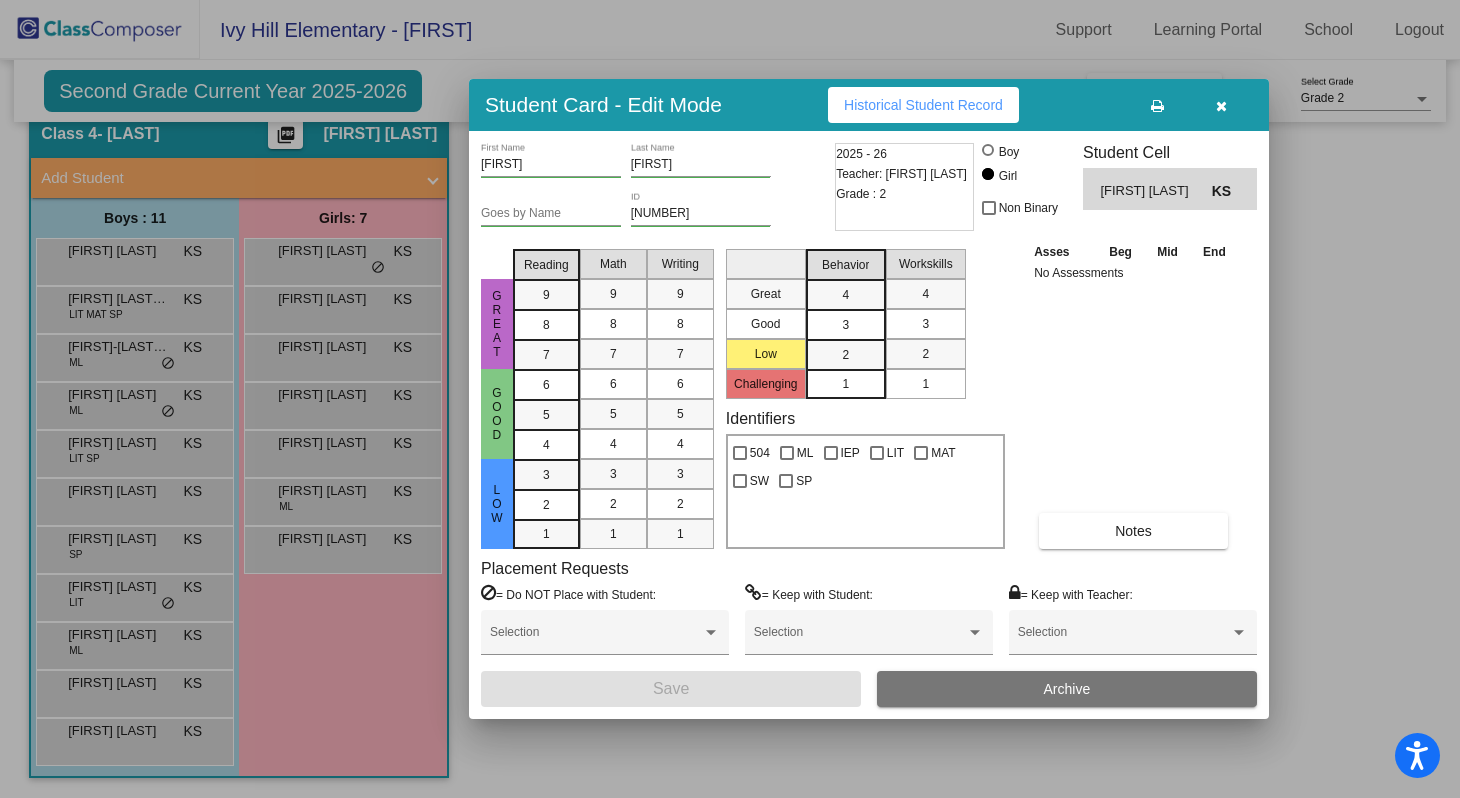 click on "Historical Student Record" at bounding box center (923, 105) 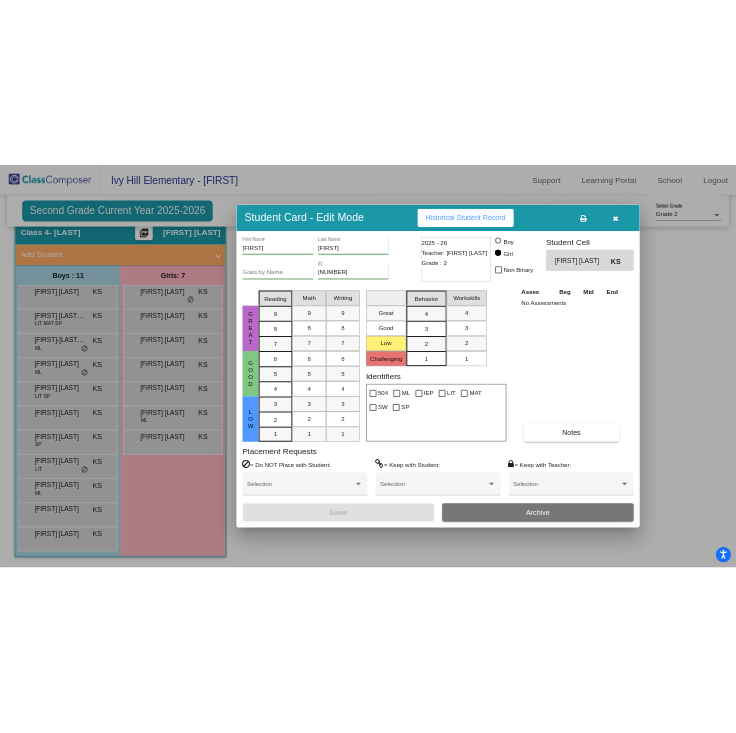 scroll, scrollTop: 66, scrollLeft: 0, axis: vertical 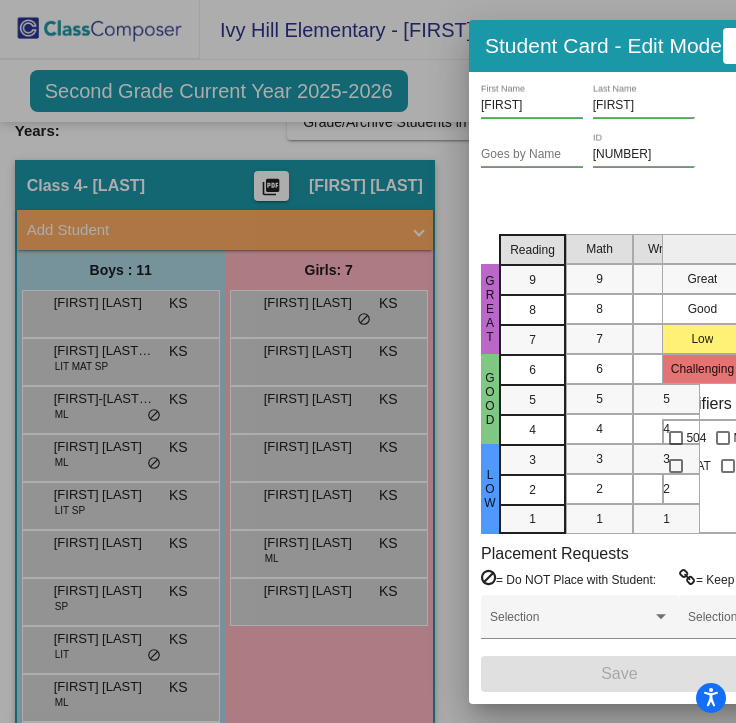click at bounding box center [368, 361] 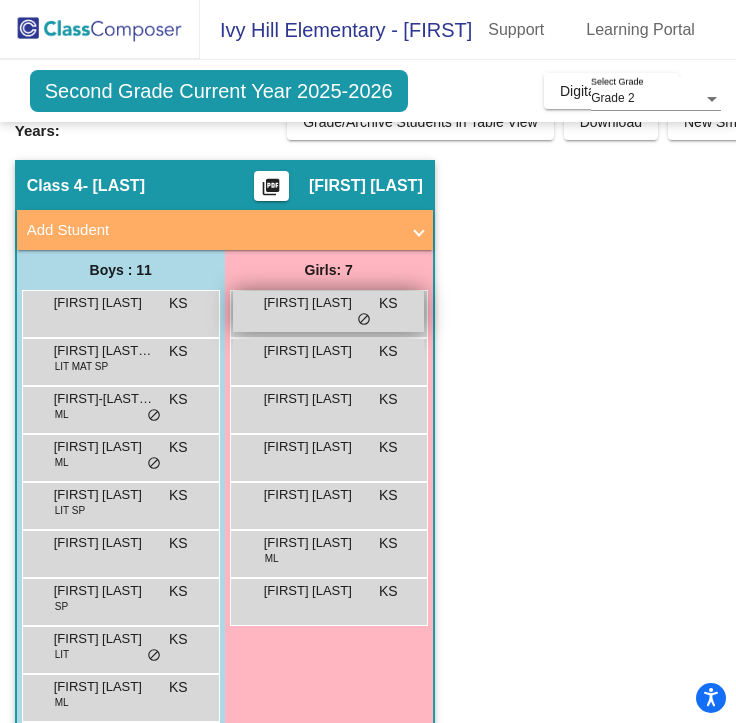 click on "[FIRST] [LAST] KS lock do_not_disturb_alt" at bounding box center [328, 311] 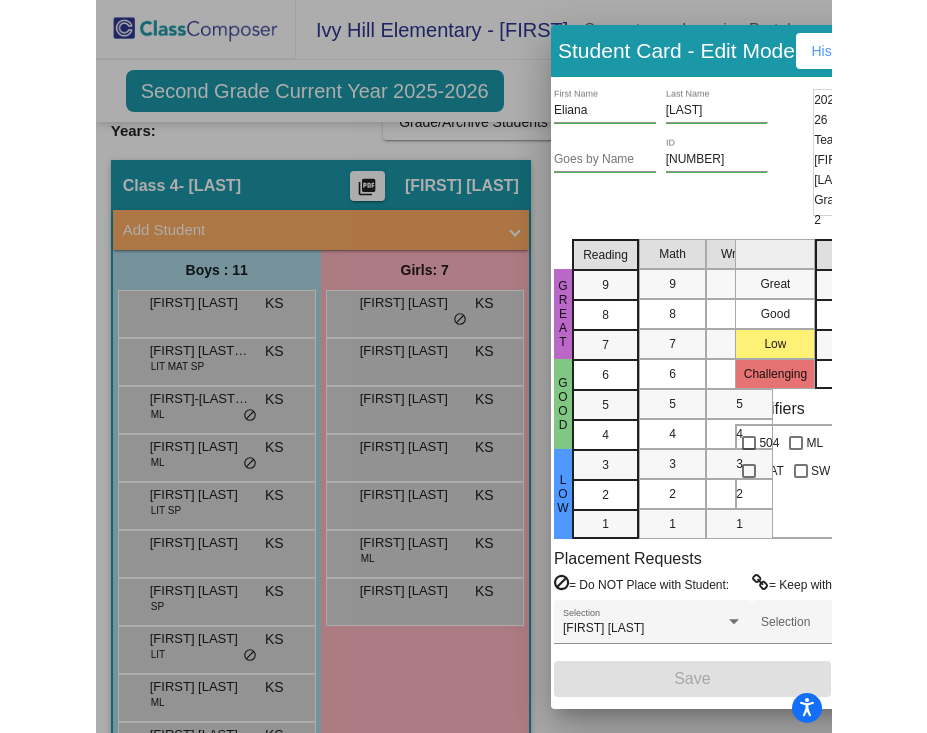 scroll, scrollTop: 0, scrollLeft: 0, axis: both 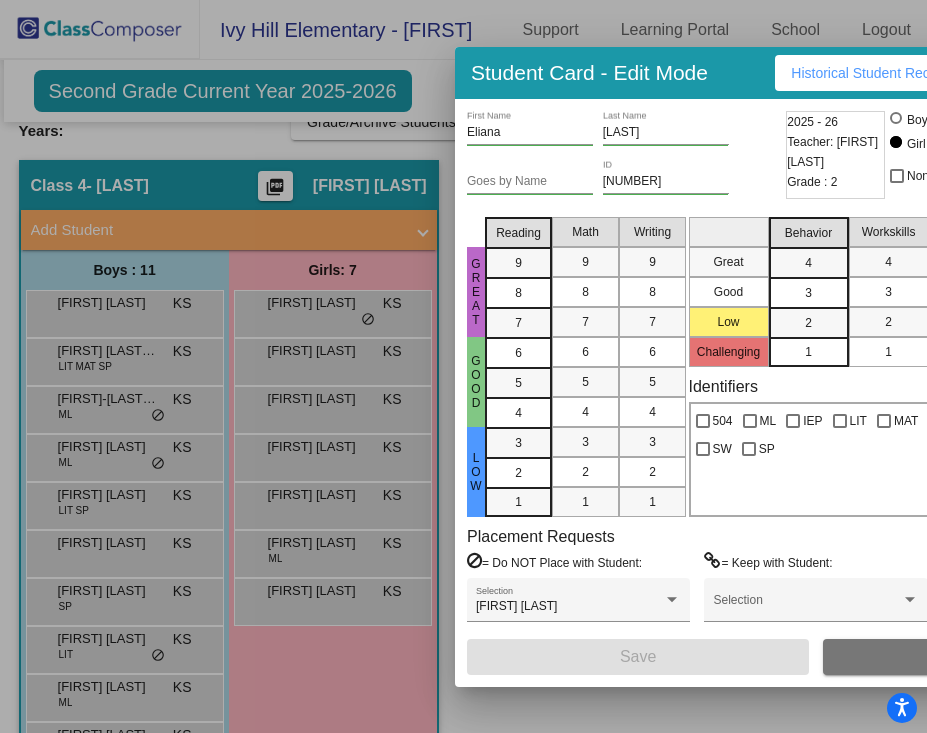 click on "Student Card - Edit Mode   Historical Student Record" at bounding box center (816, 73) 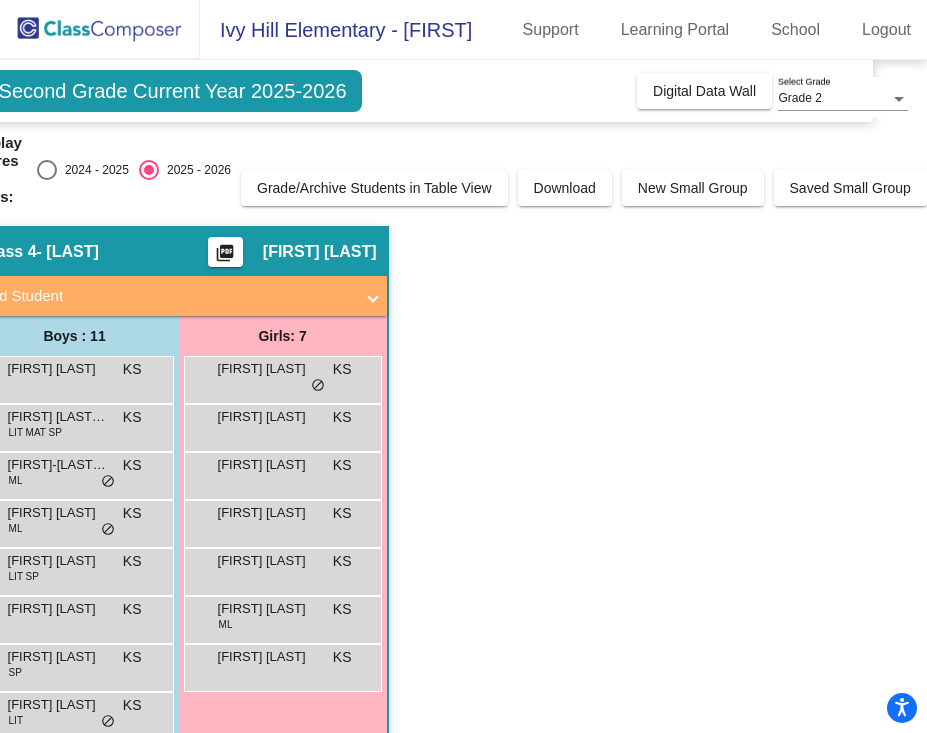 scroll, scrollTop: 0, scrollLeft: 77, axis: horizontal 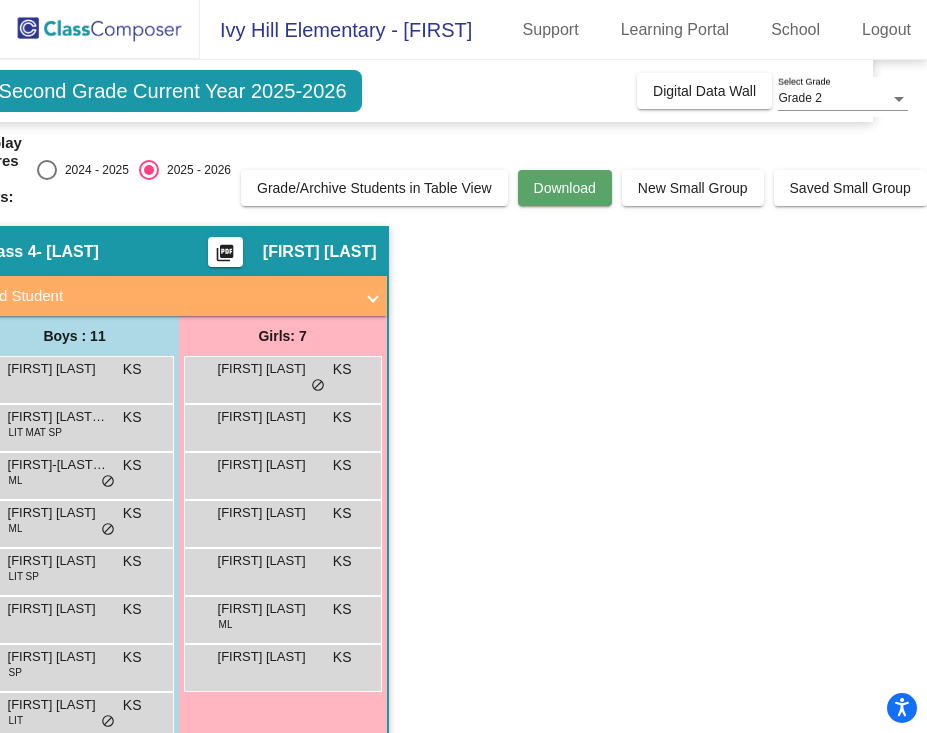 click on "Download" 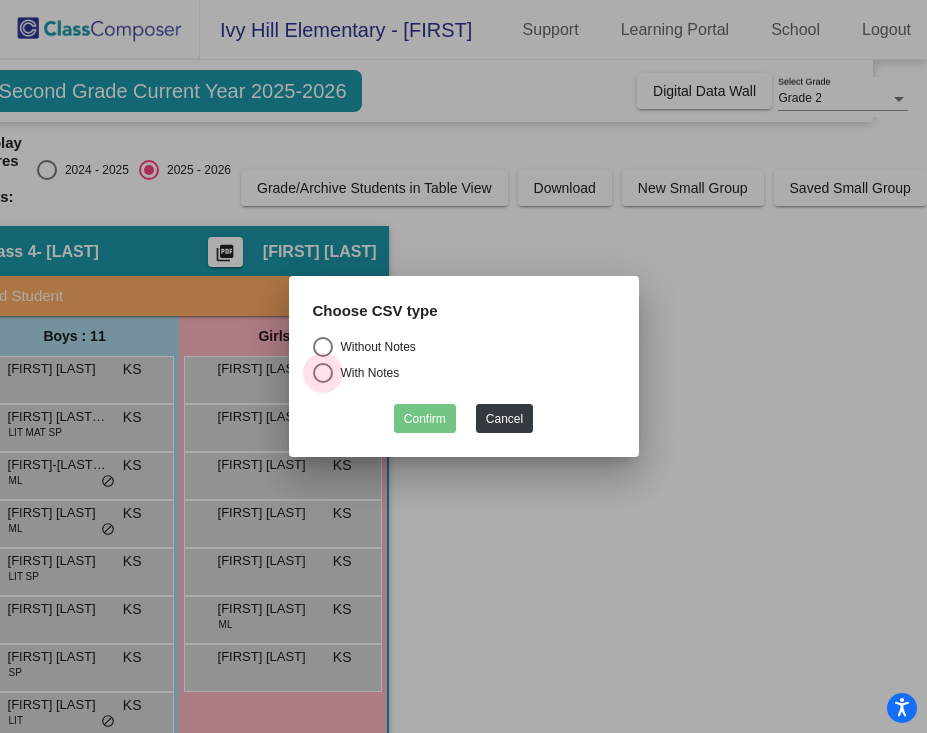 click on "With Notes" at bounding box center (366, 373) 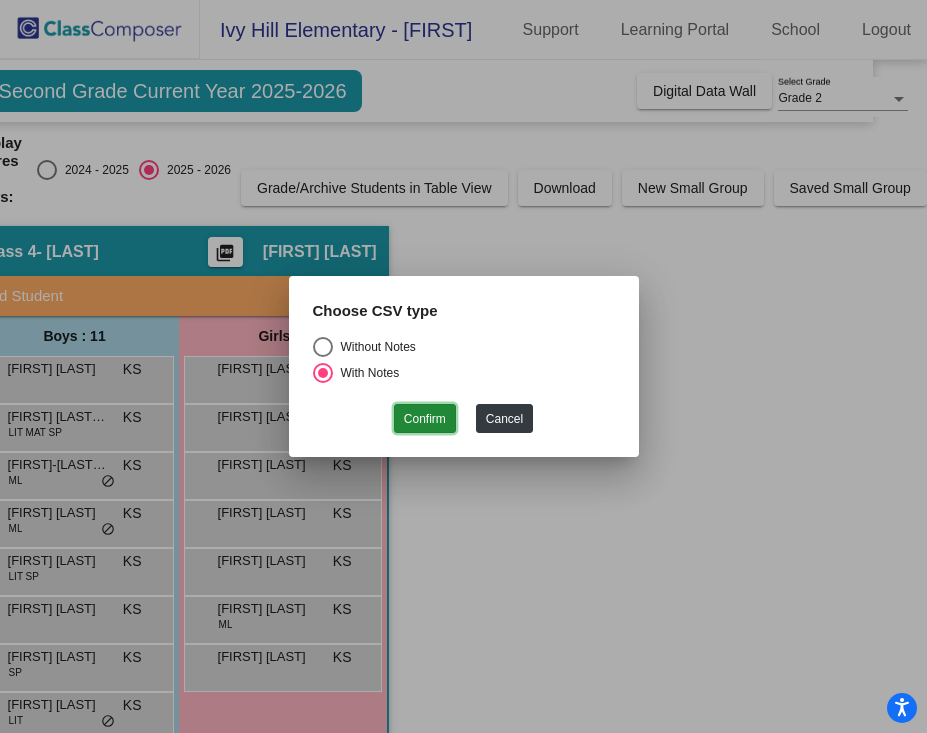 click on "Confirm" at bounding box center [425, 418] 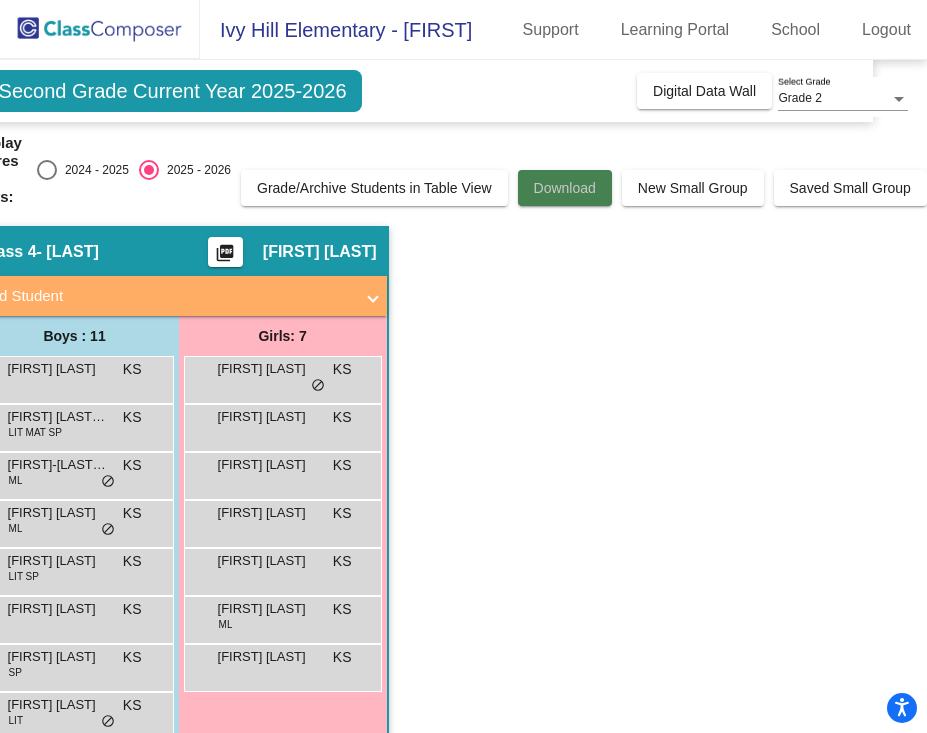 click on "Download" 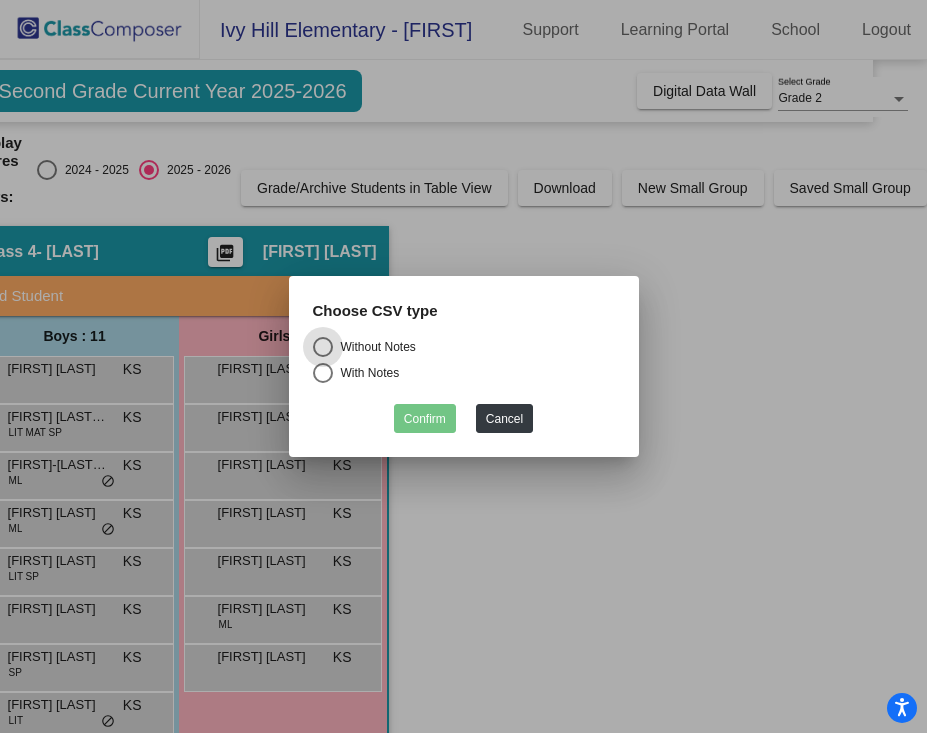 click on "With Notes" at bounding box center (366, 373) 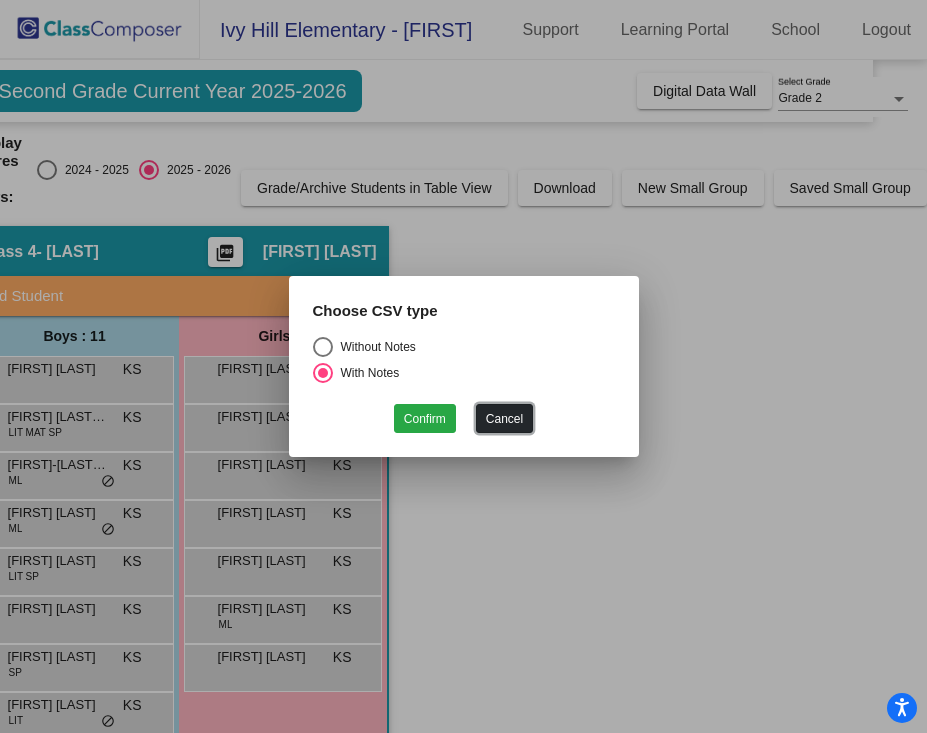 click on "Cancel" at bounding box center (504, 418) 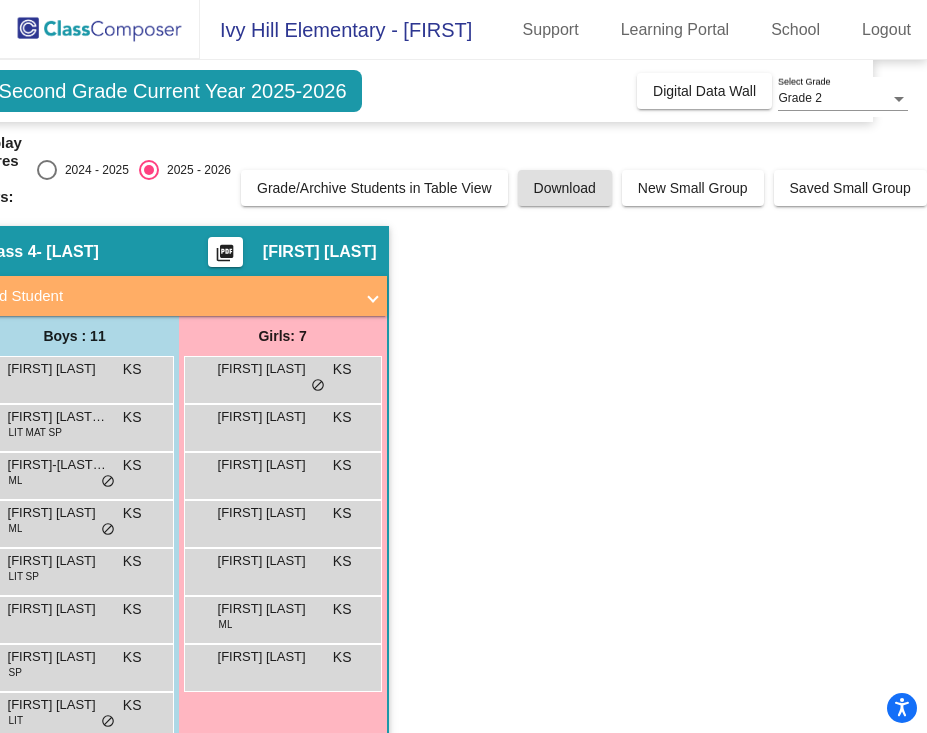 scroll, scrollTop: 0, scrollLeft: 0, axis: both 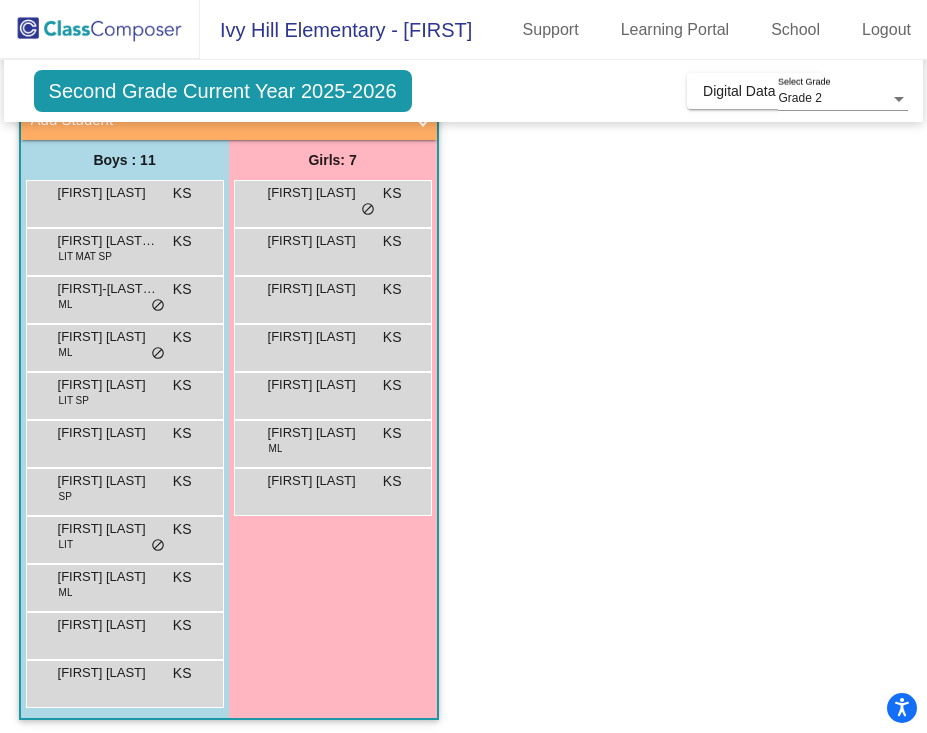 type 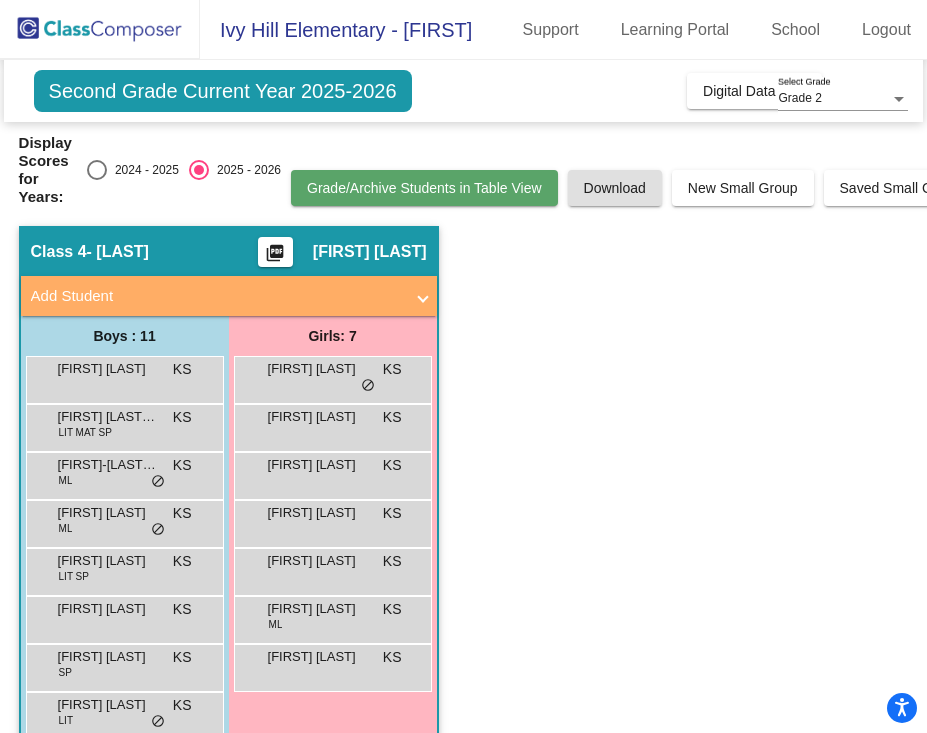 click on "Grade/Archive Students in Table View" 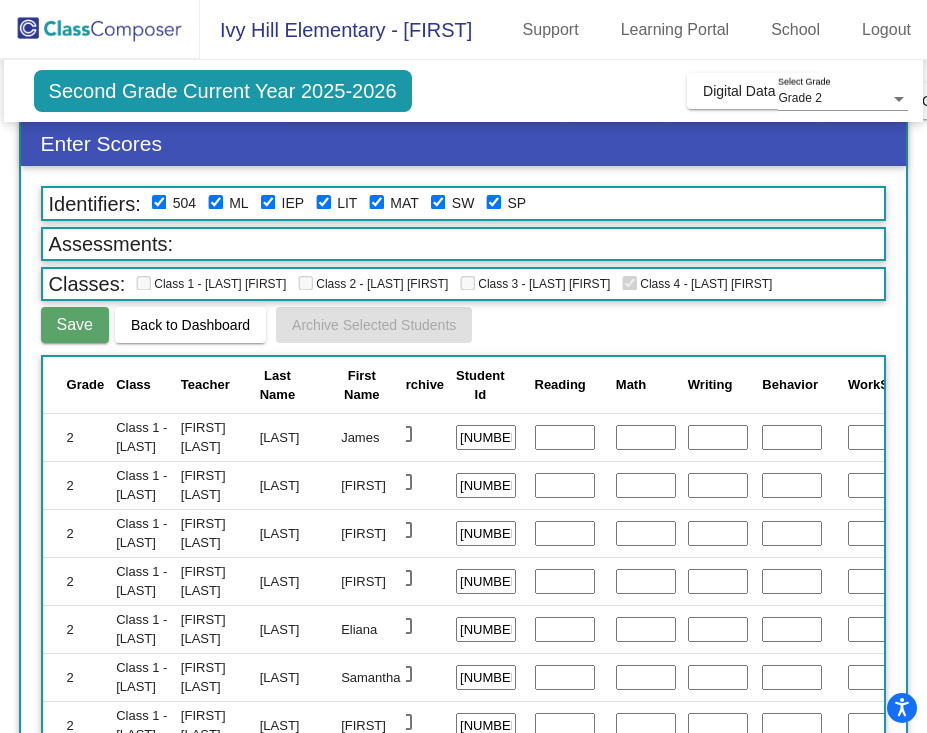 scroll, scrollTop: 93, scrollLeft: 0, axis: vertical 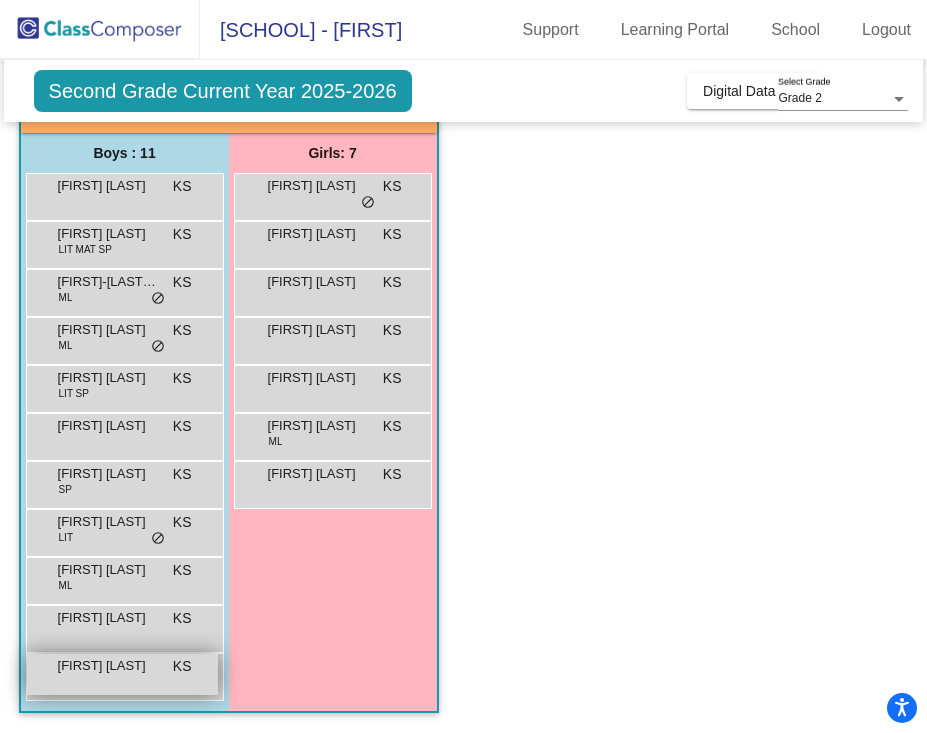 click on "[FIRST] [LAST]" at bounding box center (108, 666) 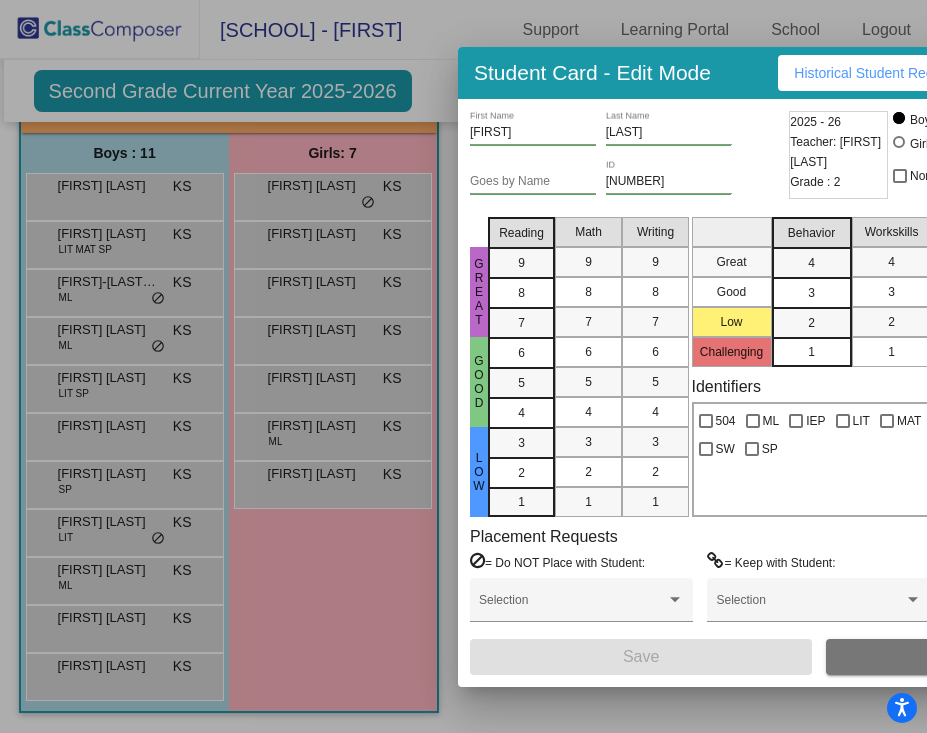 click on "Historical Student Record" at bounding box center [873, 73] 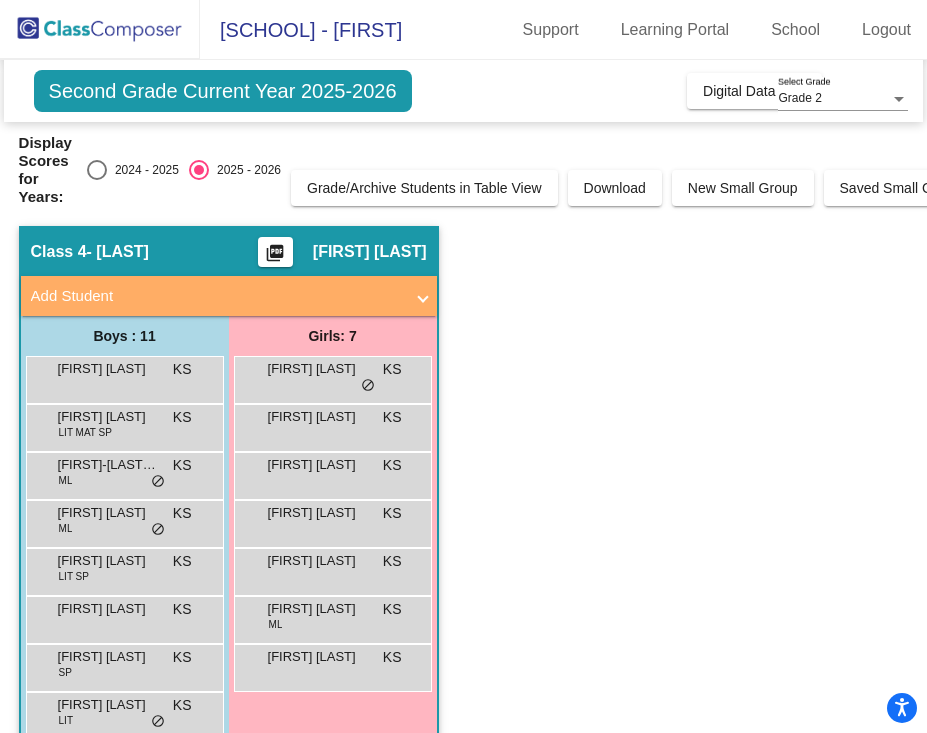 scroll, scrollTop: 0, scrollLeft: 13, axis: horizontal 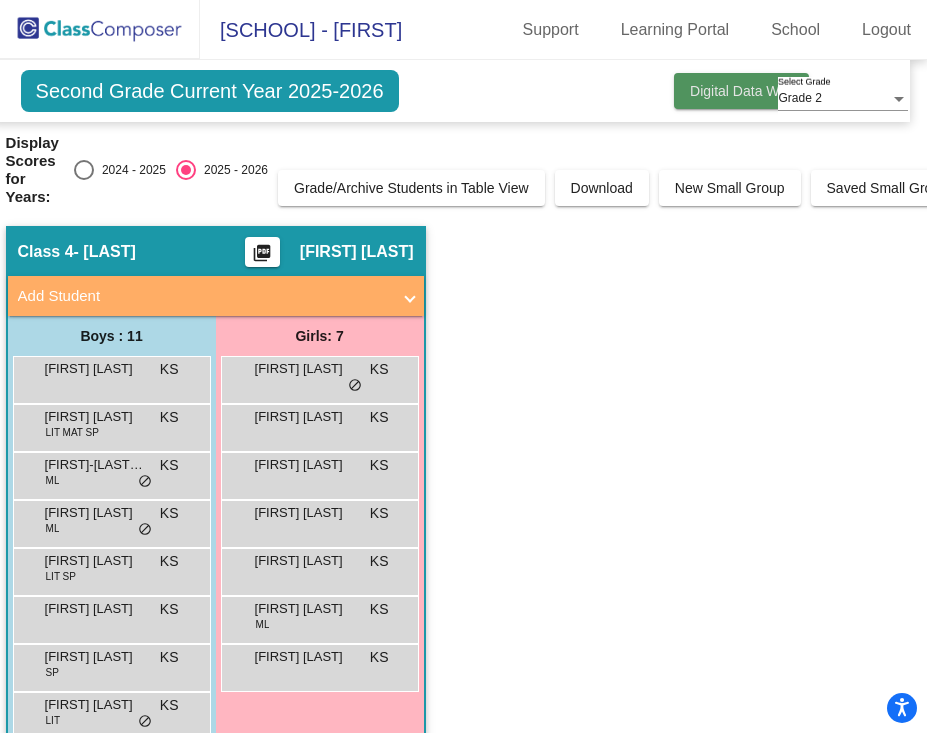 click on "Digital Data Wall" 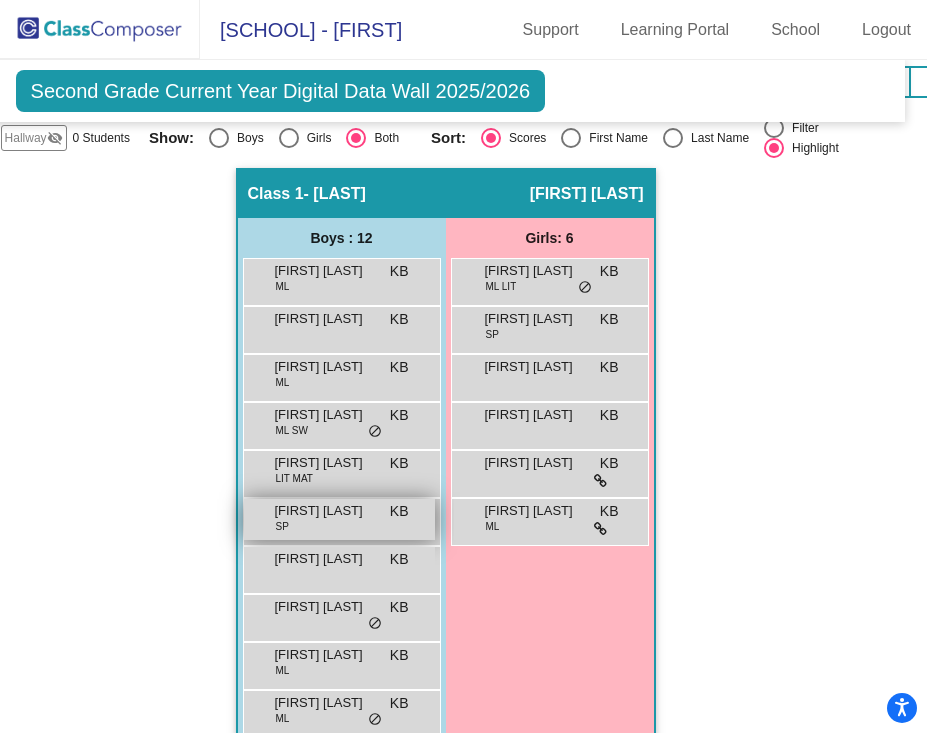 scroll, scrollTop: 528, scrollLeft: 18, axis: both 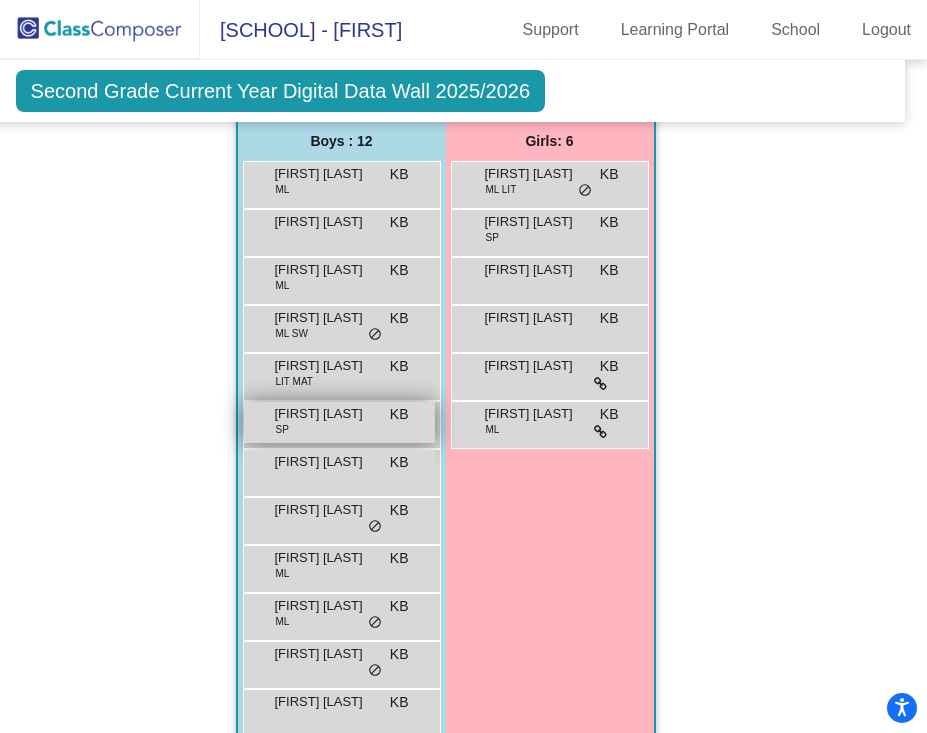 click on "[FIRST] [LAST]" at bounding box center [325, 510] 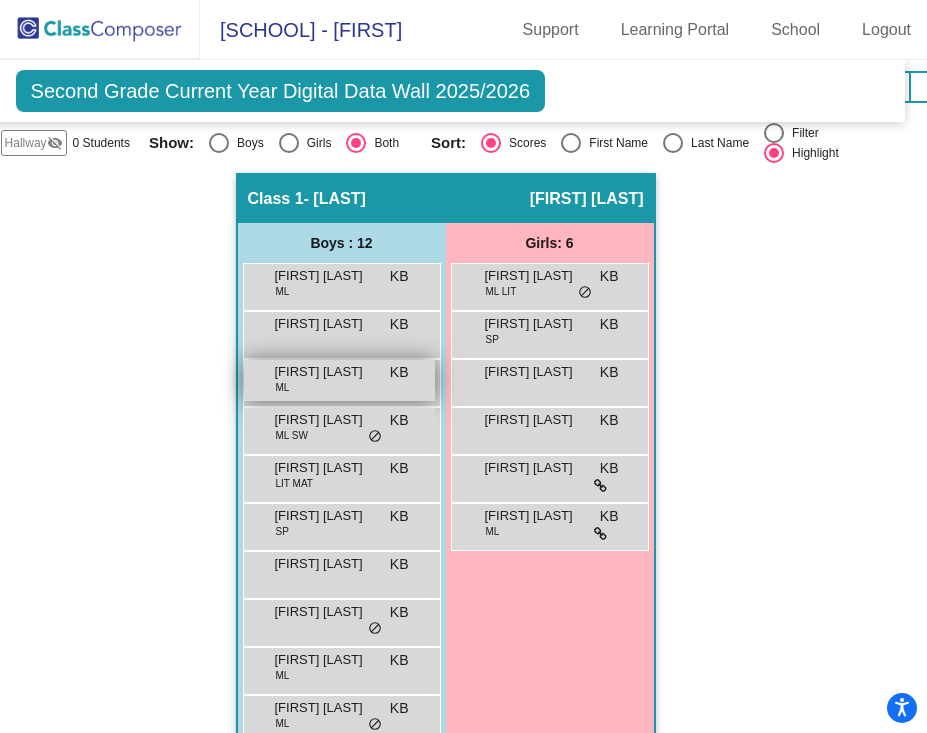 scroll, scrollTop: 577, scrollLeft: 18, axis: both 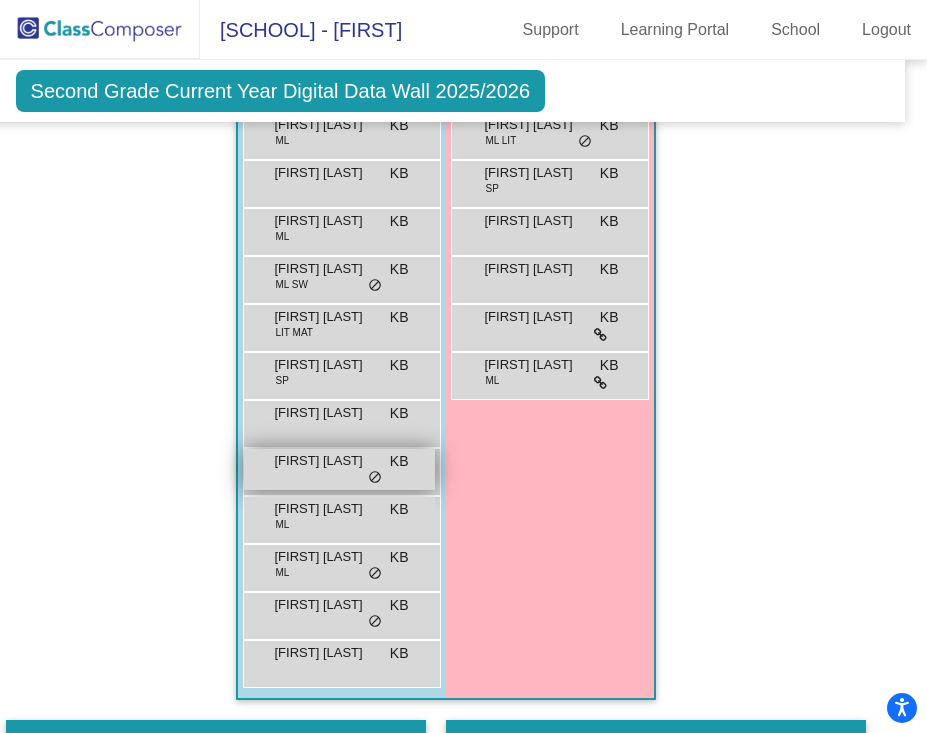 click on "Luke Fuller KB lock do_not_disturb_alt" at bounding box center [339, 469] 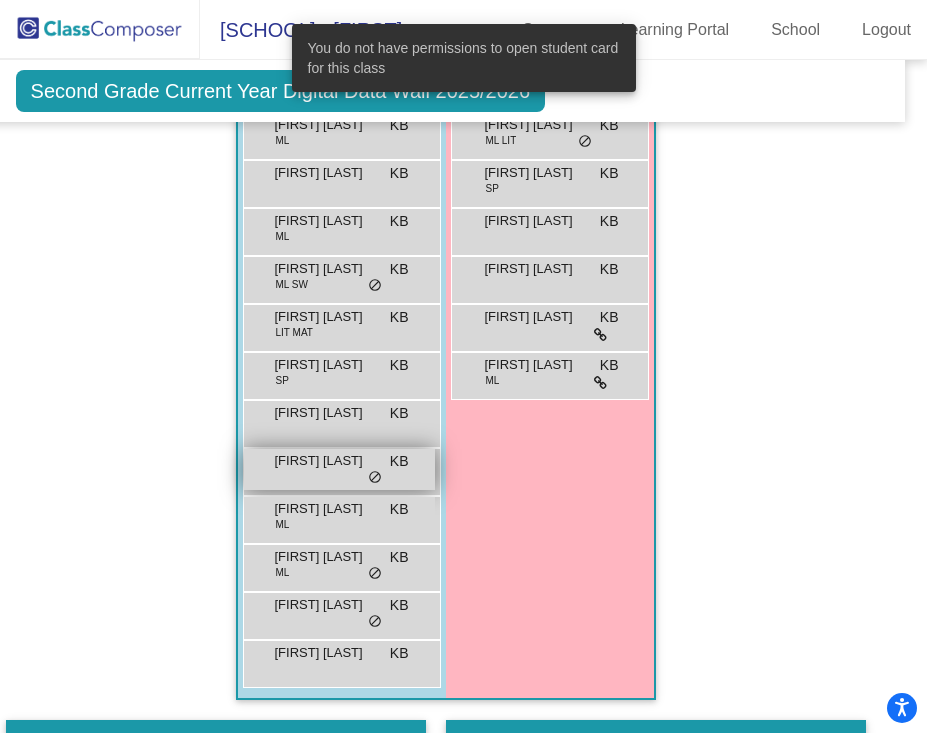 click on "Luke Fuller KB lock do_not_disturb_alt" at bounding box center (339, 469) 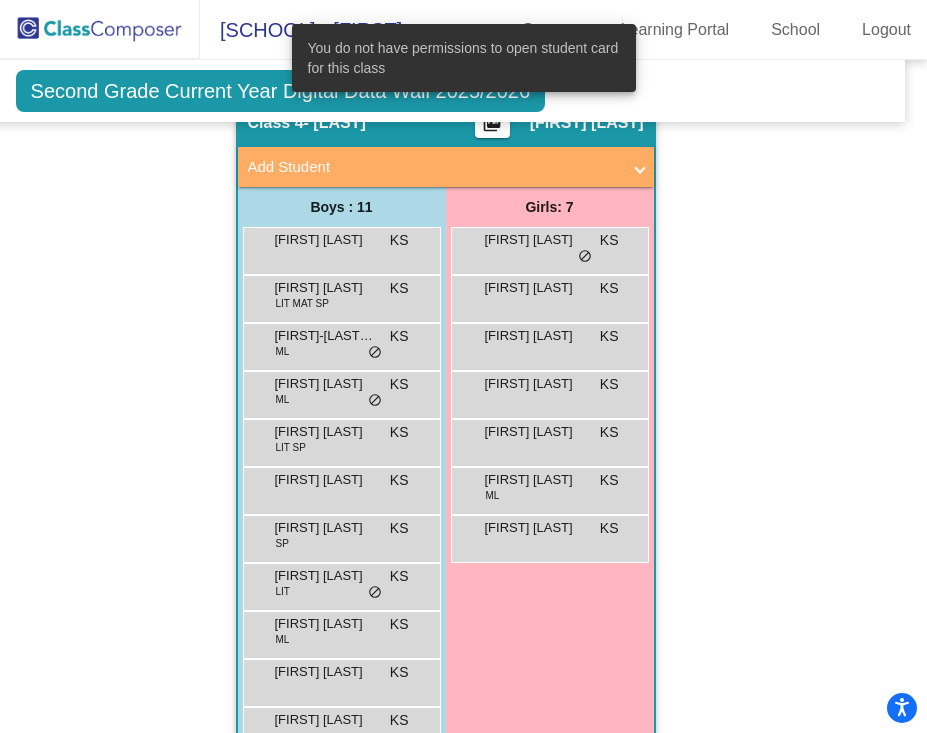 scroll, scrollTop: 1916, scrollLeft: 18, axis: both 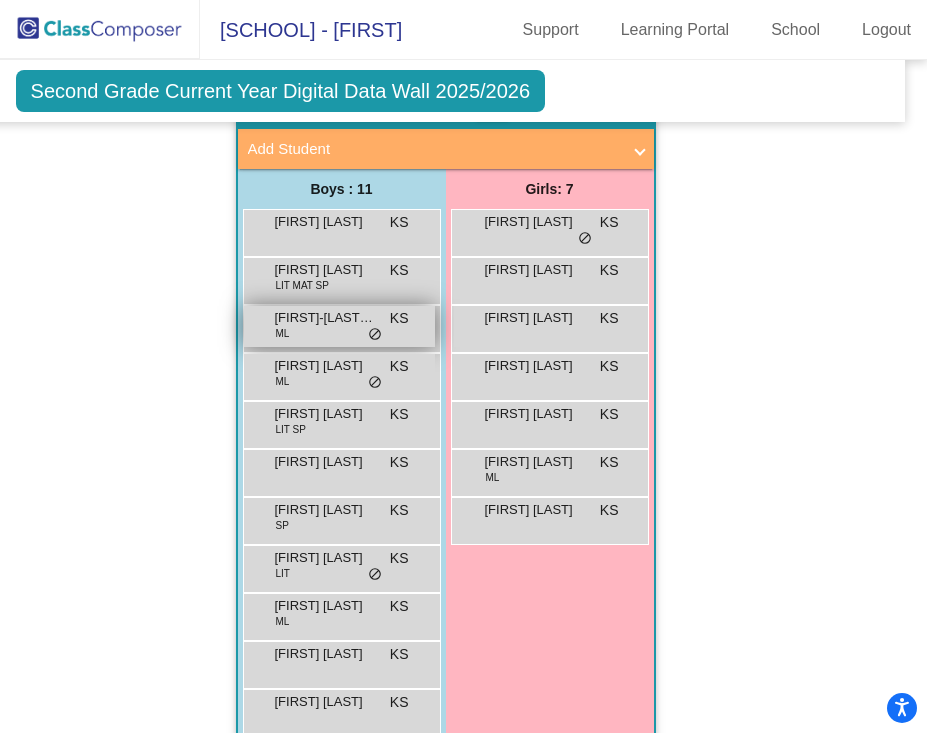 click on "[FIRST]-[LAST] [FIRST] KS lock do_not_disturb_alt" at bounding box center [339, 326] 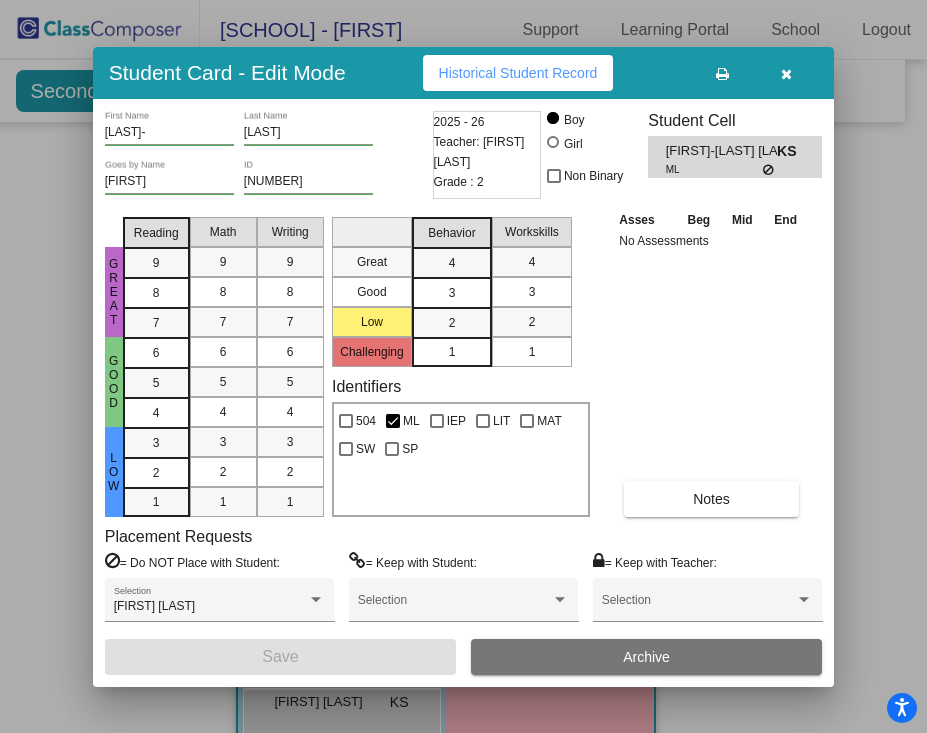 click at bounding box center (463, 366) 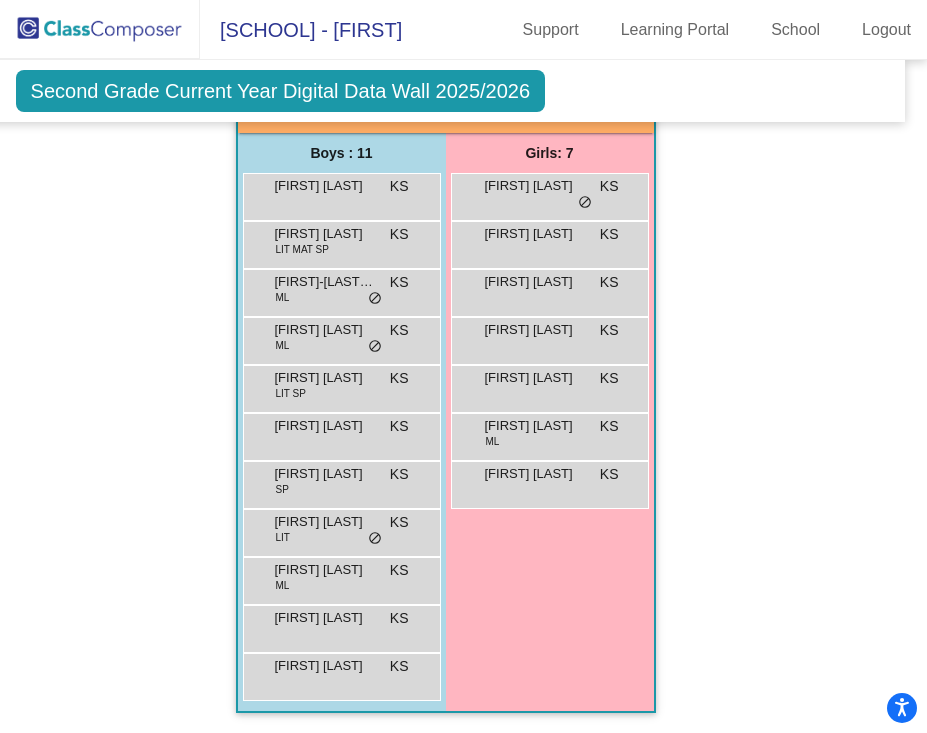 scroll, scrollTop: 1962, scrollLeft: 18, axis: both 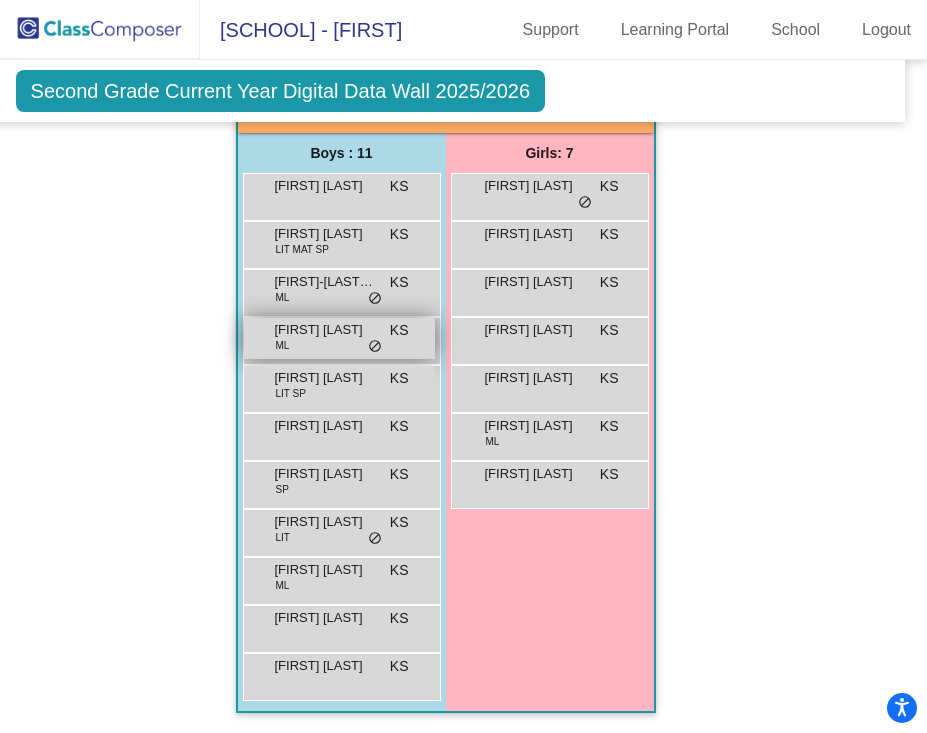 click on "[FIRST] [LAST]" at bounding box center (325, 330) 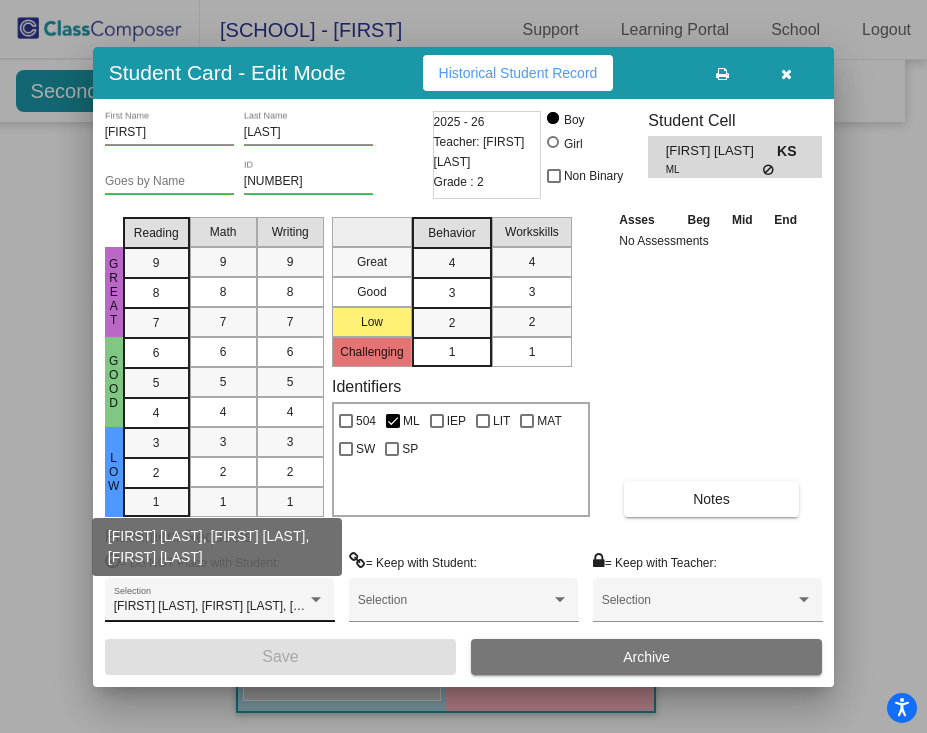 click on "[FIRST] [LAST], [FIRST] [LAST], [FIRST] [LAST]" at bounding box center (242, 606) 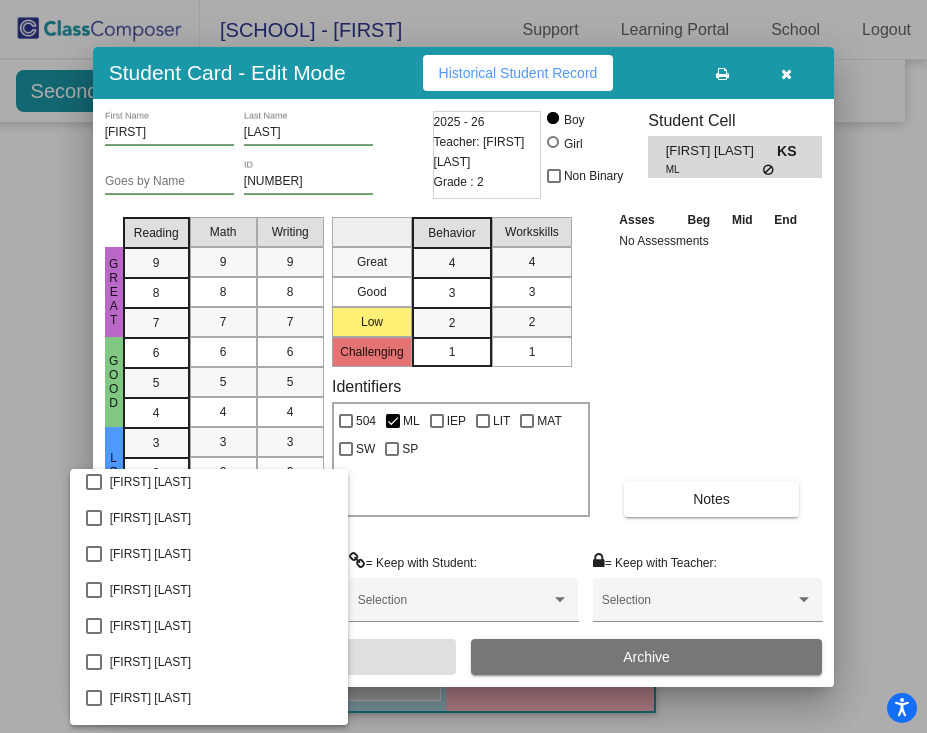 scroll, scrollTop: 2300, scrollLeft: 0, axis: vertical 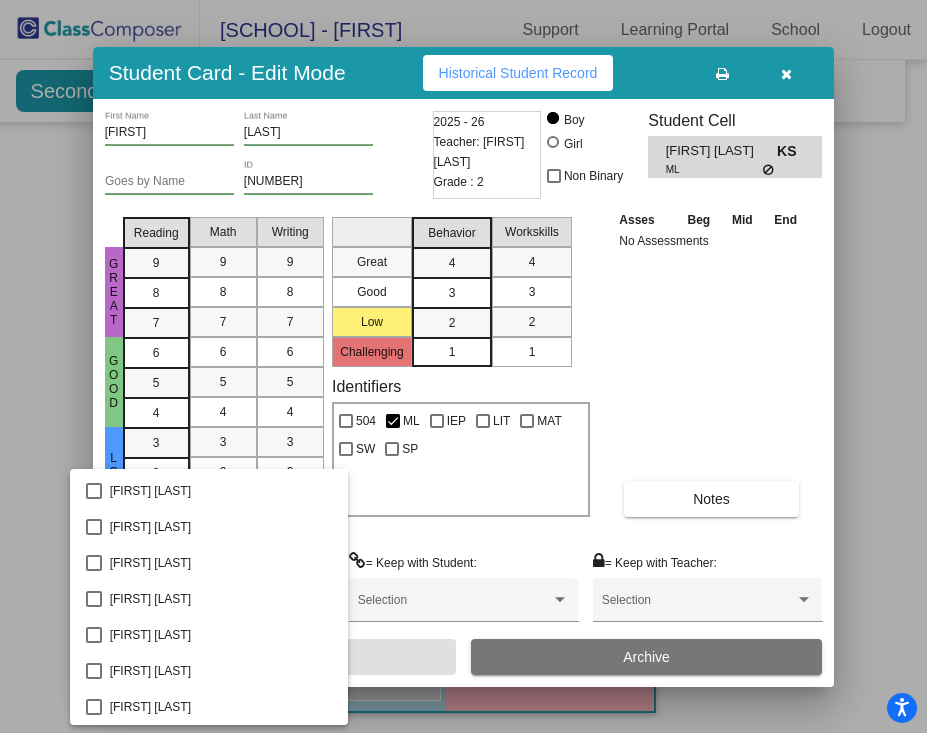 click at bounding box center (463, 366) 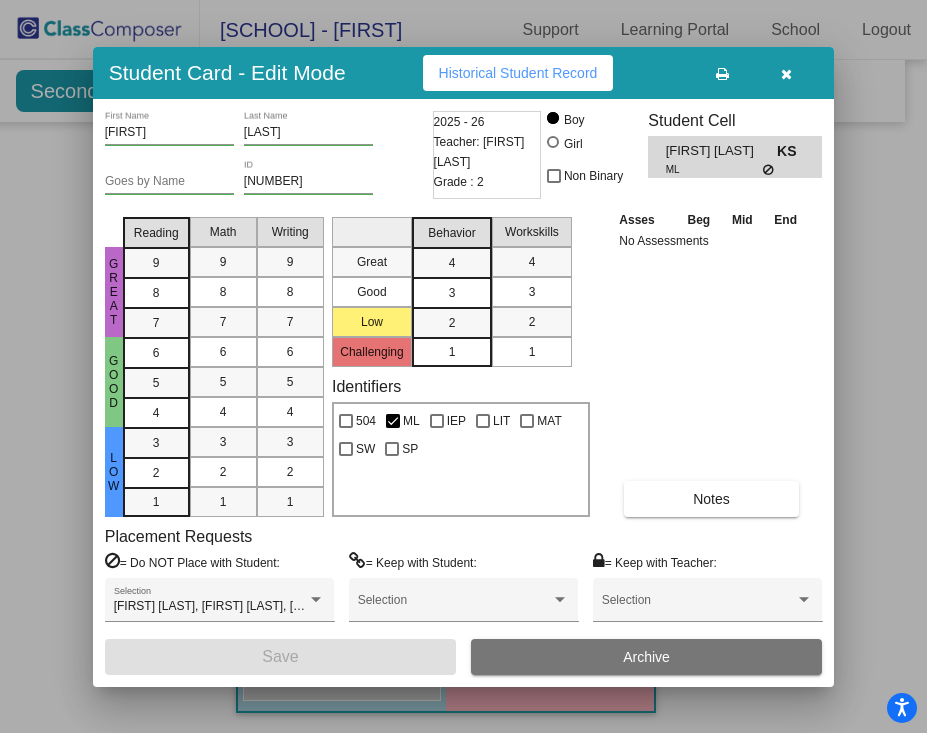 click at bounding box center (463, 366) 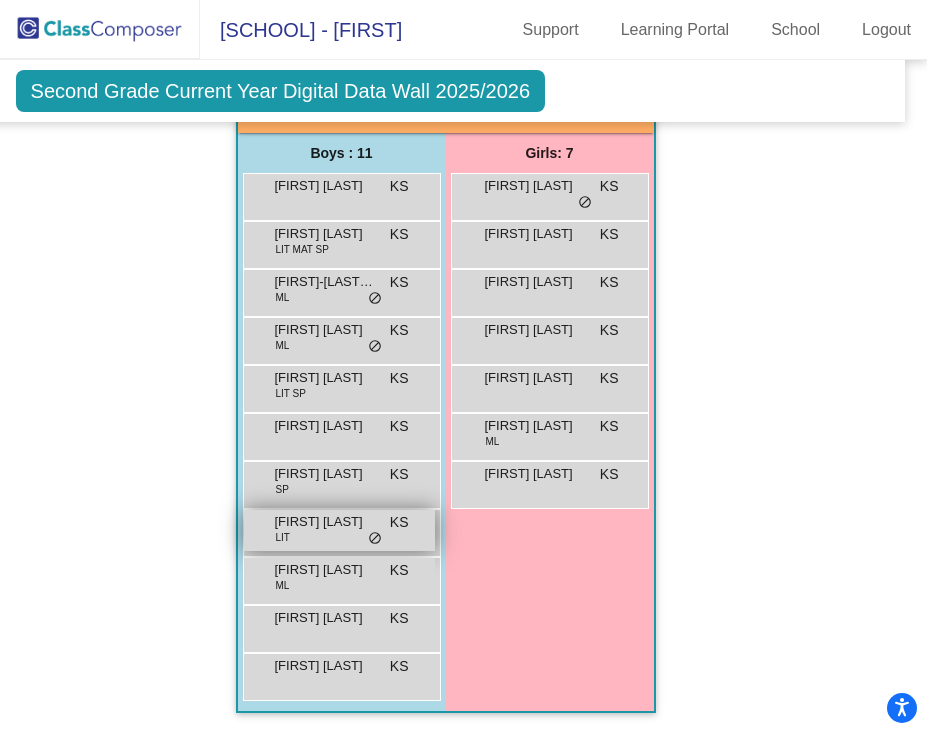 click on "Kyle Poletto LIT KS lock do_not_disturb_alt" at bounding box center [339, 530] 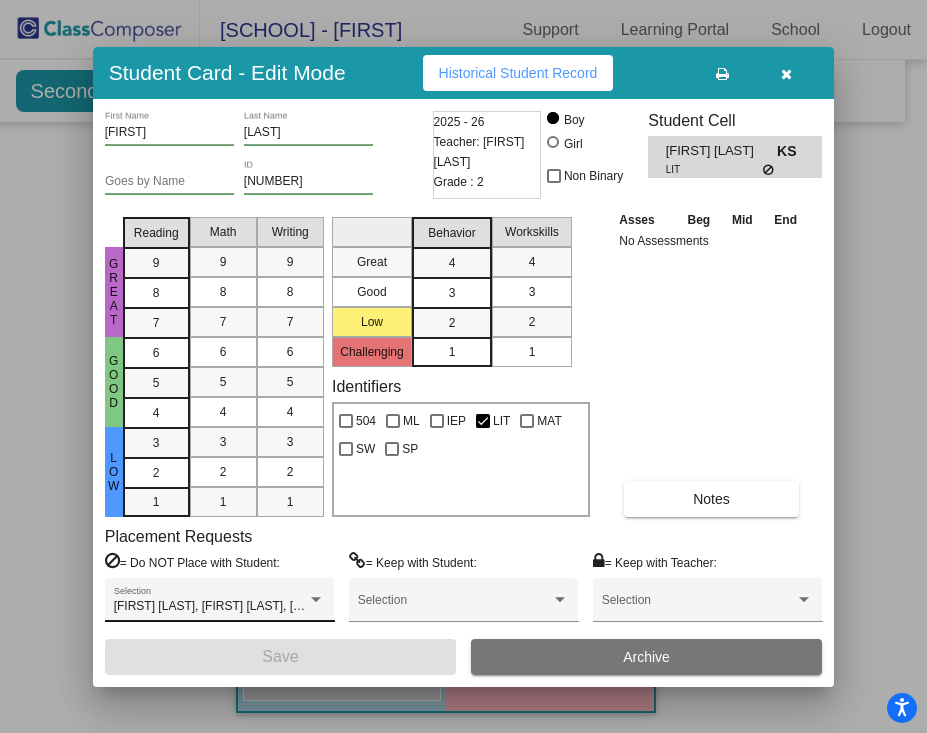 click on "Braden Ackley, Teddy Pengiel, Thomas Gavin Selection" at bounding box center [220, 605] 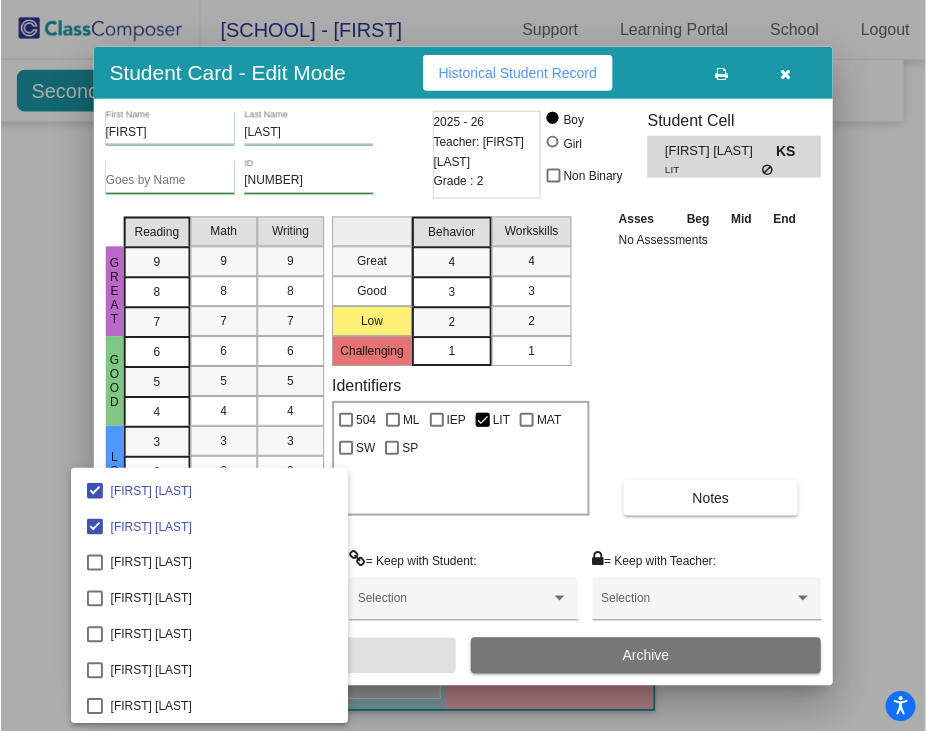 scroll, scrollTop: 2300, scrollLeft: 0, axis: vertical 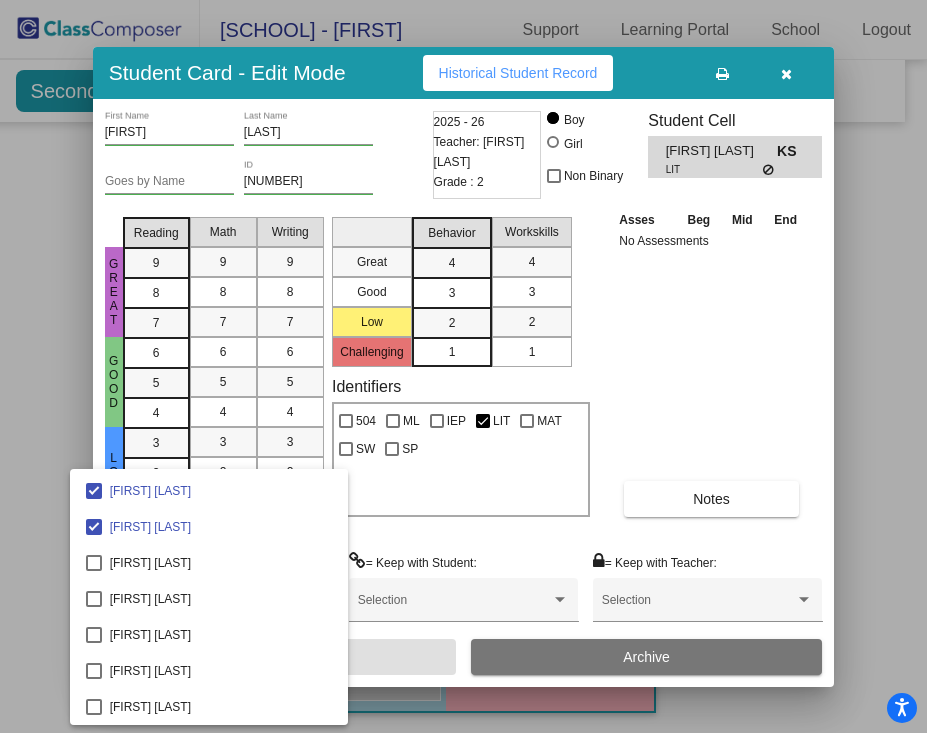 click at bounding box center [463, 366] 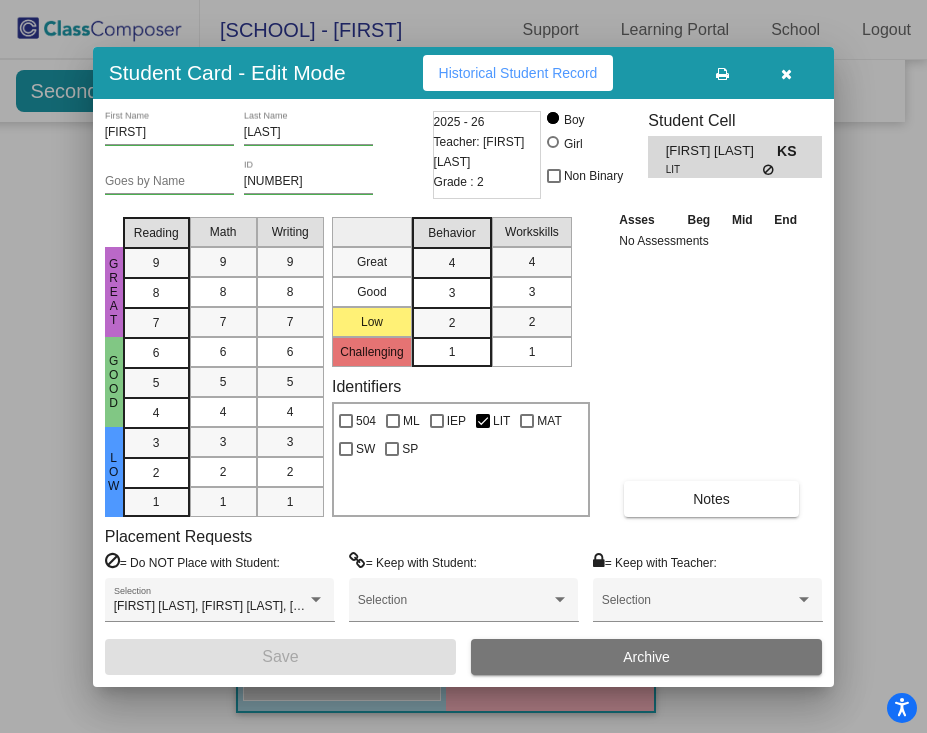 click at bounding box center (463, 366) 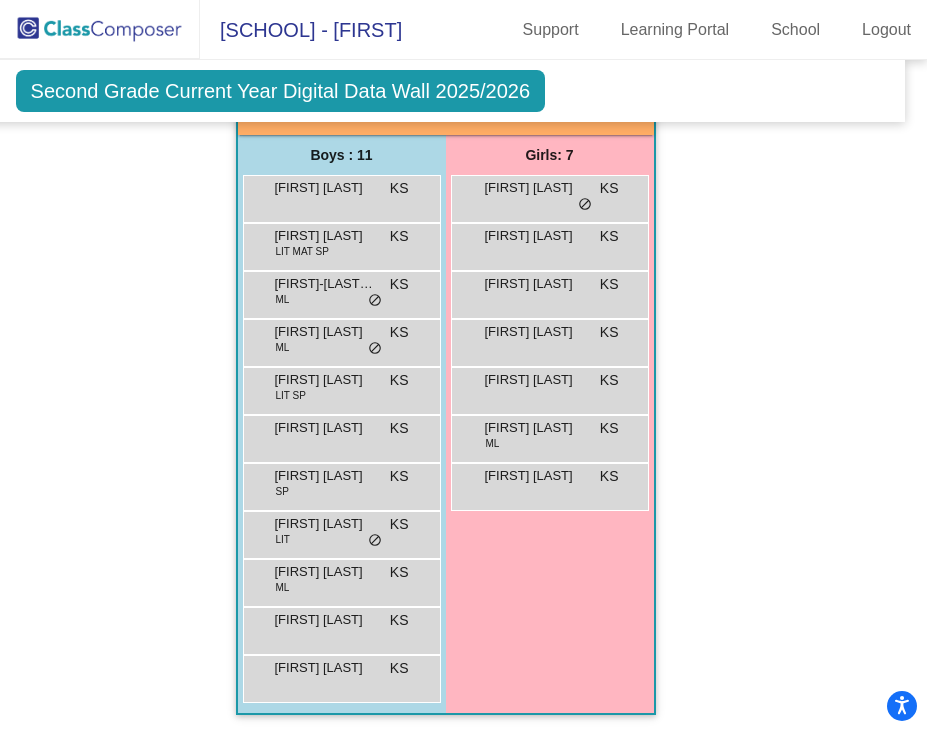 scroll, scrollTop: 1959, scrollLeft: 11, axis: both 